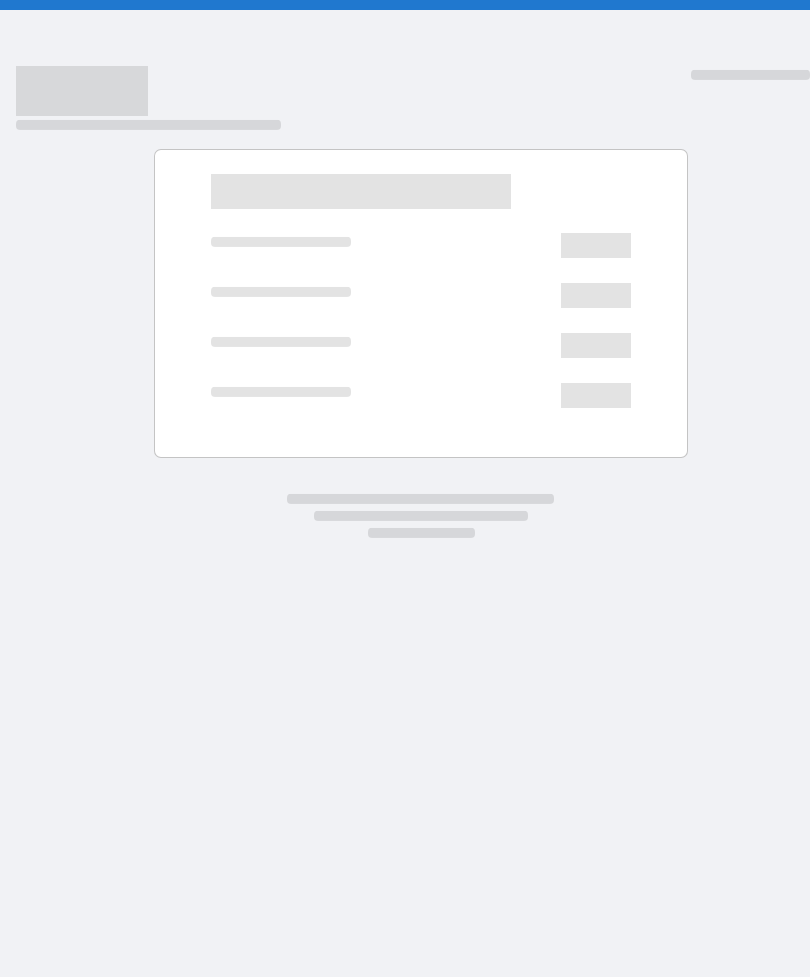 scroll, scrollTop: 0, scrollLeft: 0, axis: both 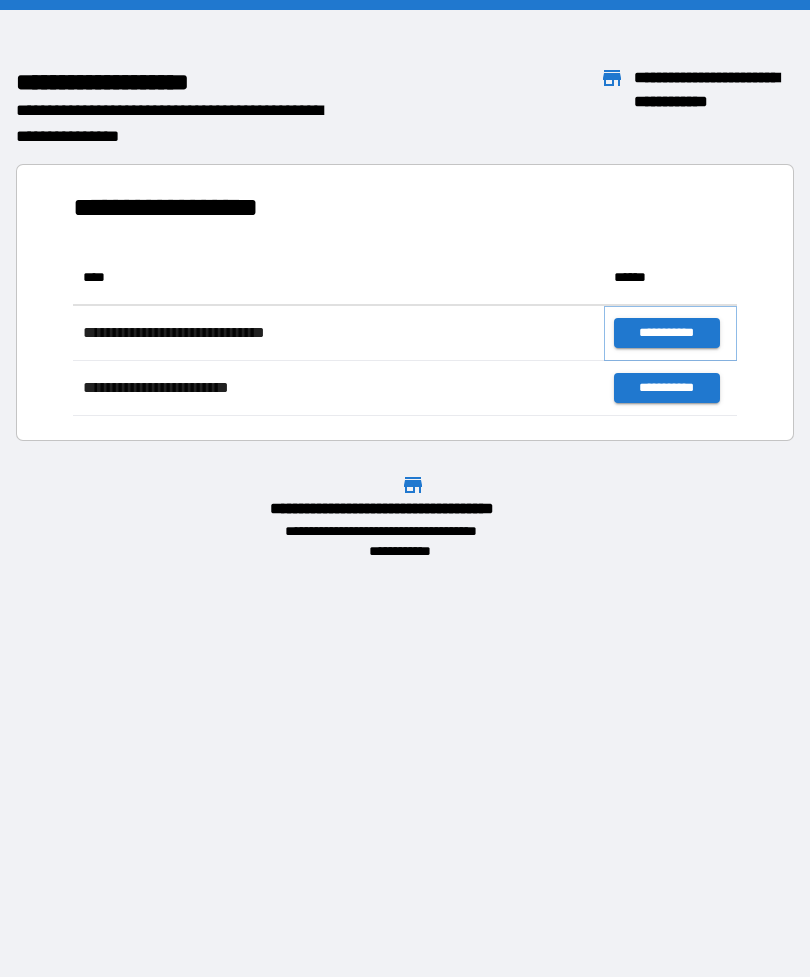 click on "**********" at bounding box center [666, 333] 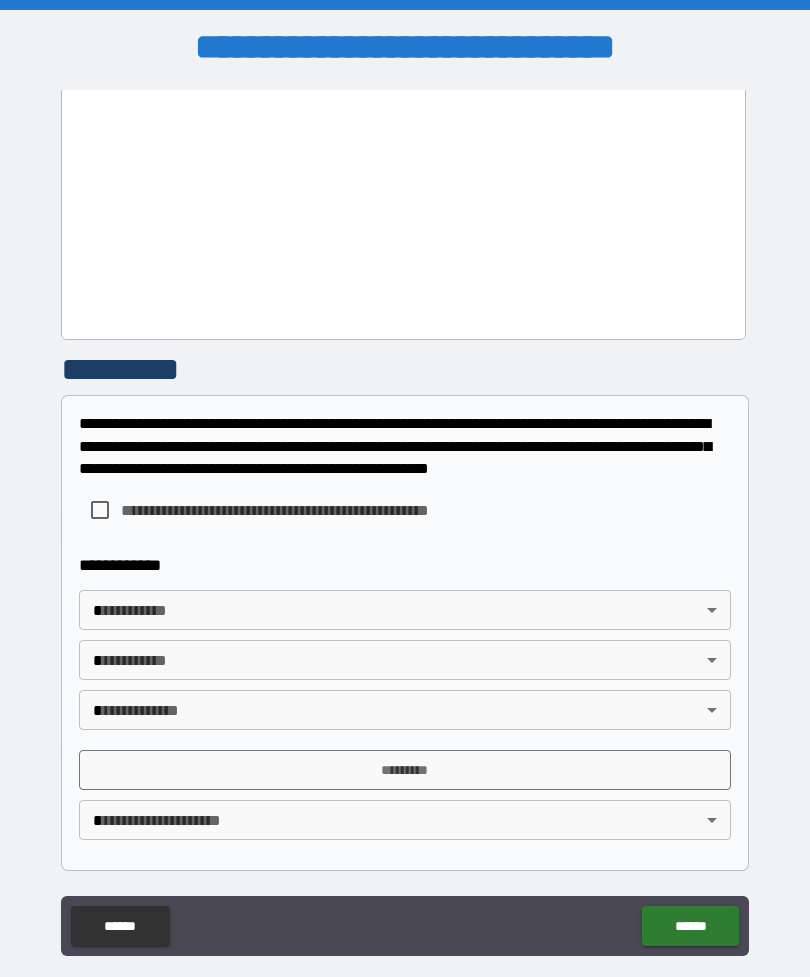 scroll, scrollTop: 1588, scrollLeft: 0, axis: vertical 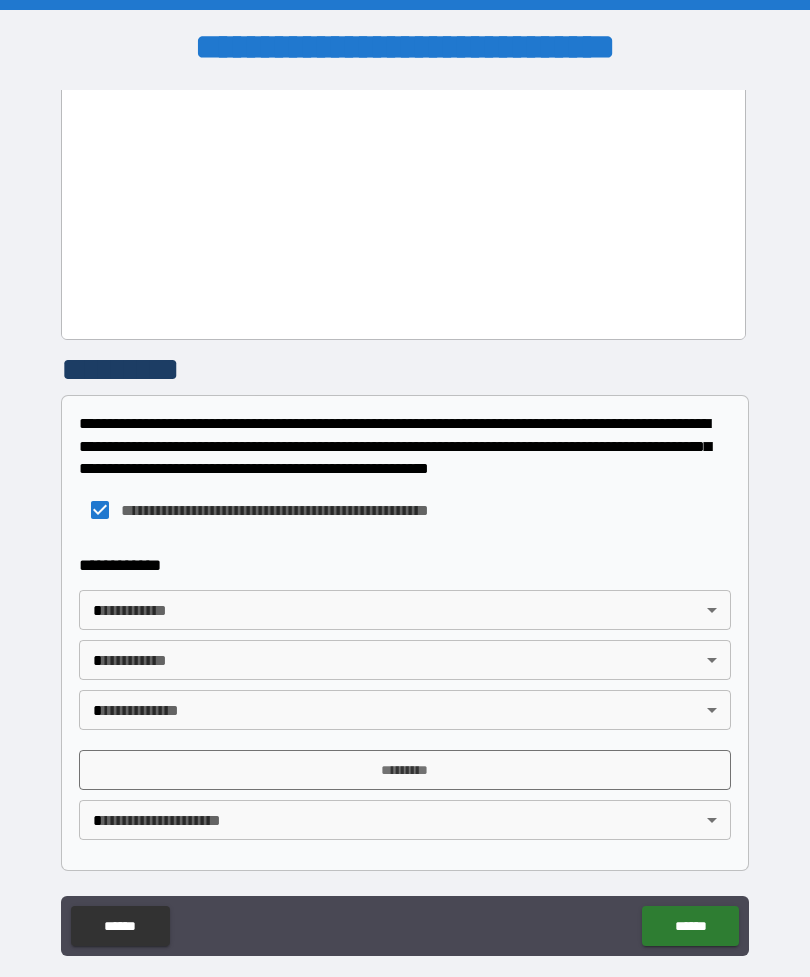 click on "**********" at bounding box center [405, 520] 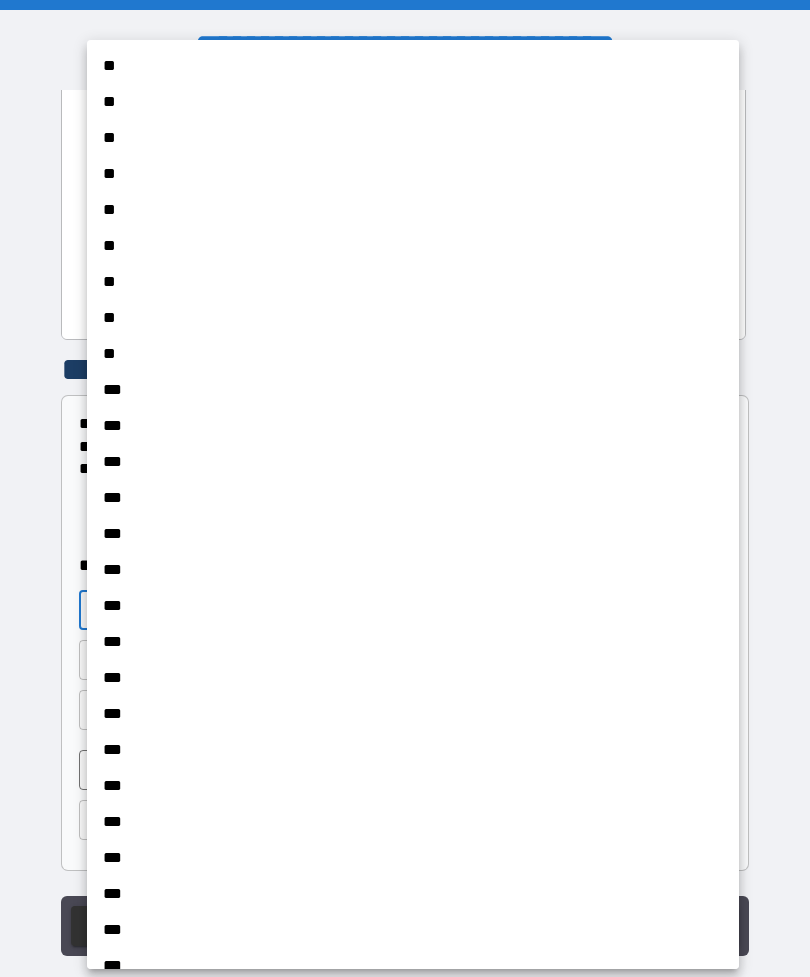 click on "***" at bounding box center (413, 678) 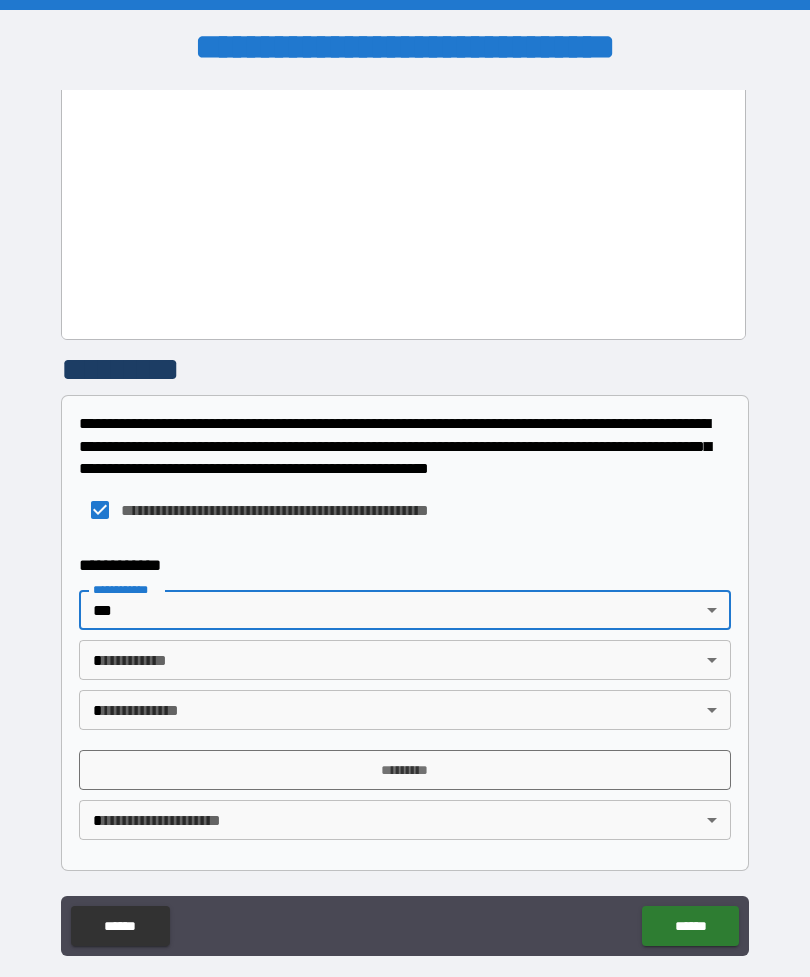 click on "**********" at bounding box center [405, 520] 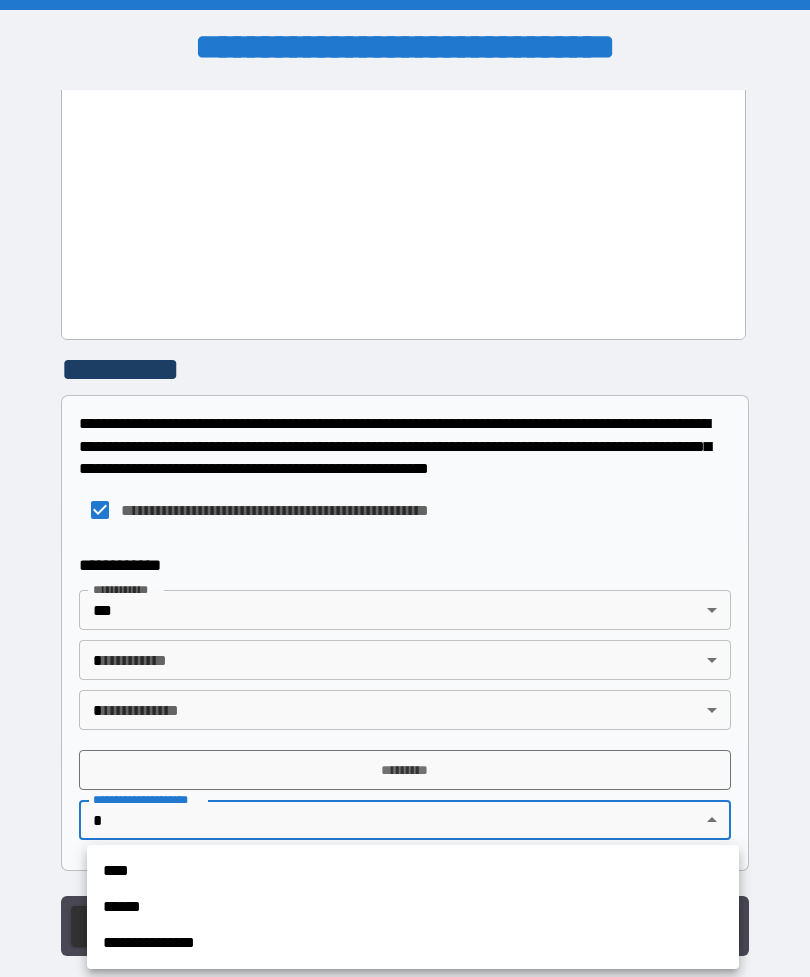 click on "****" at bounding box center [413, 871] 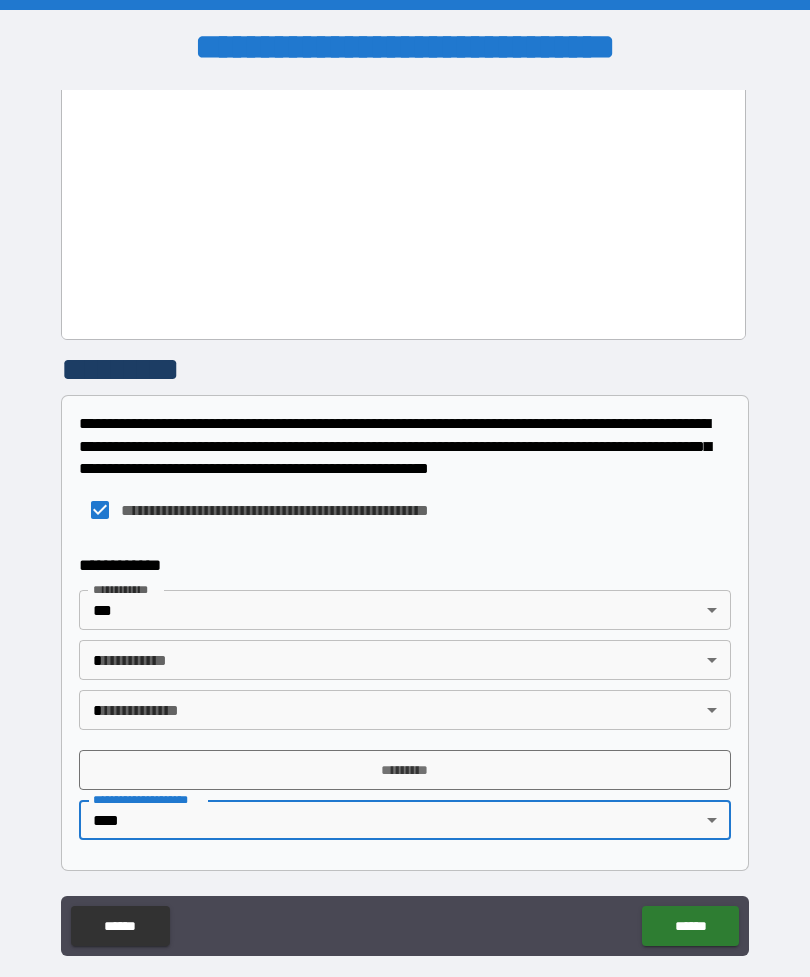 type on "****" 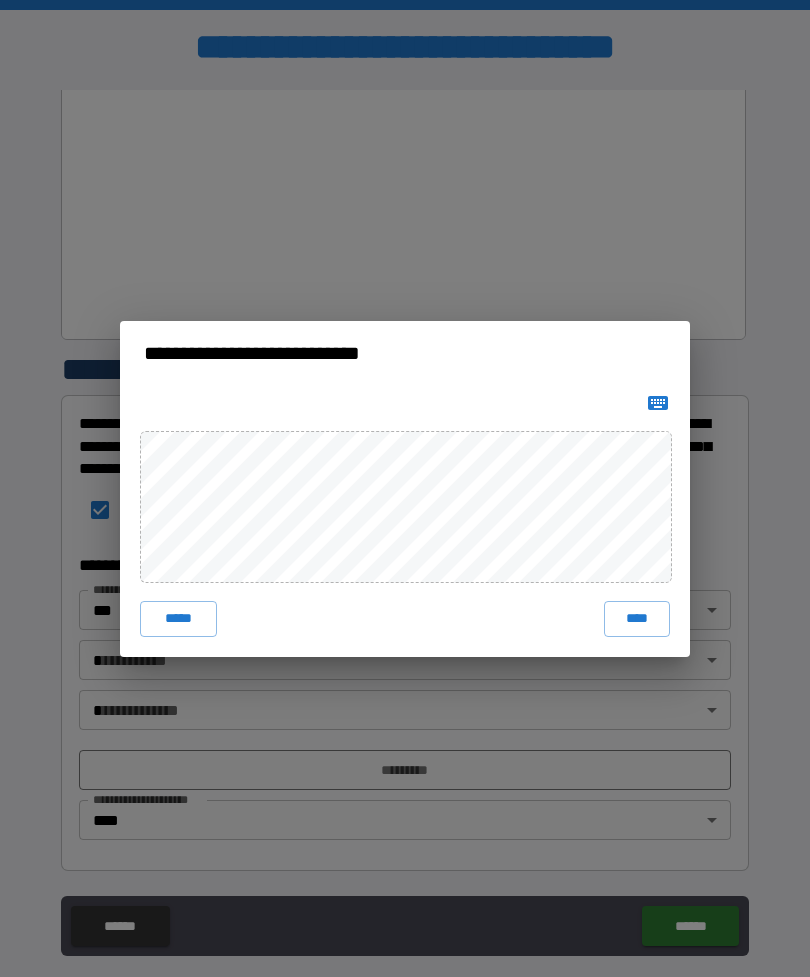 click on "****" at bounding box center [637, 619] 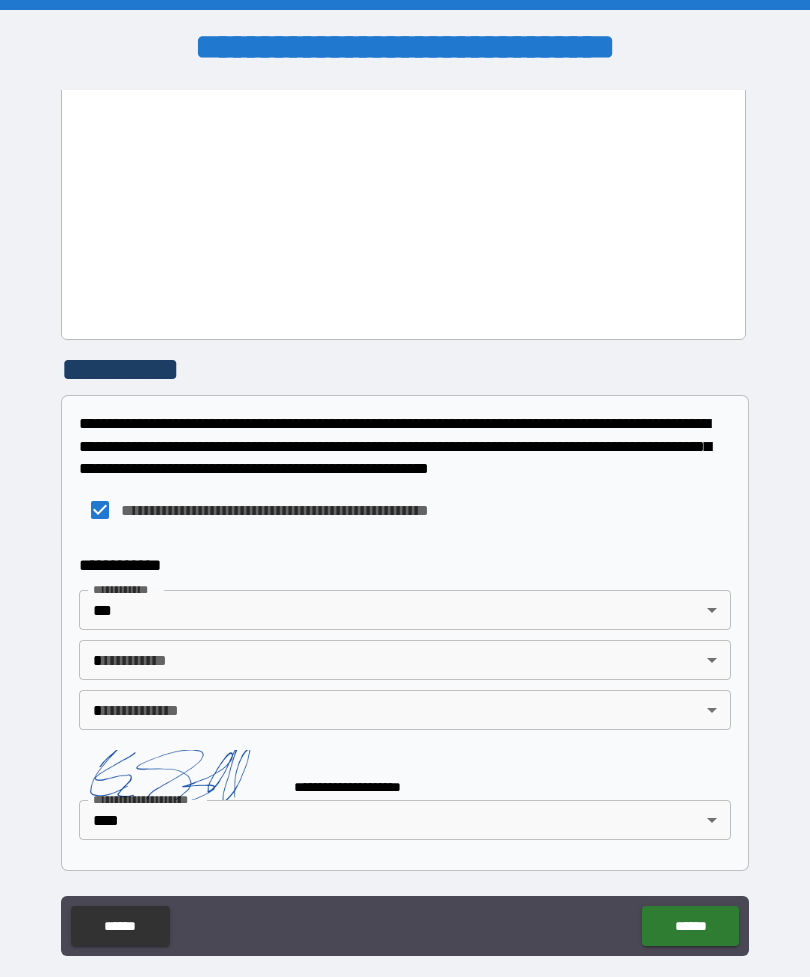 scroll, scrollTop: 1578, scrollLeft: 0, axis: vertical 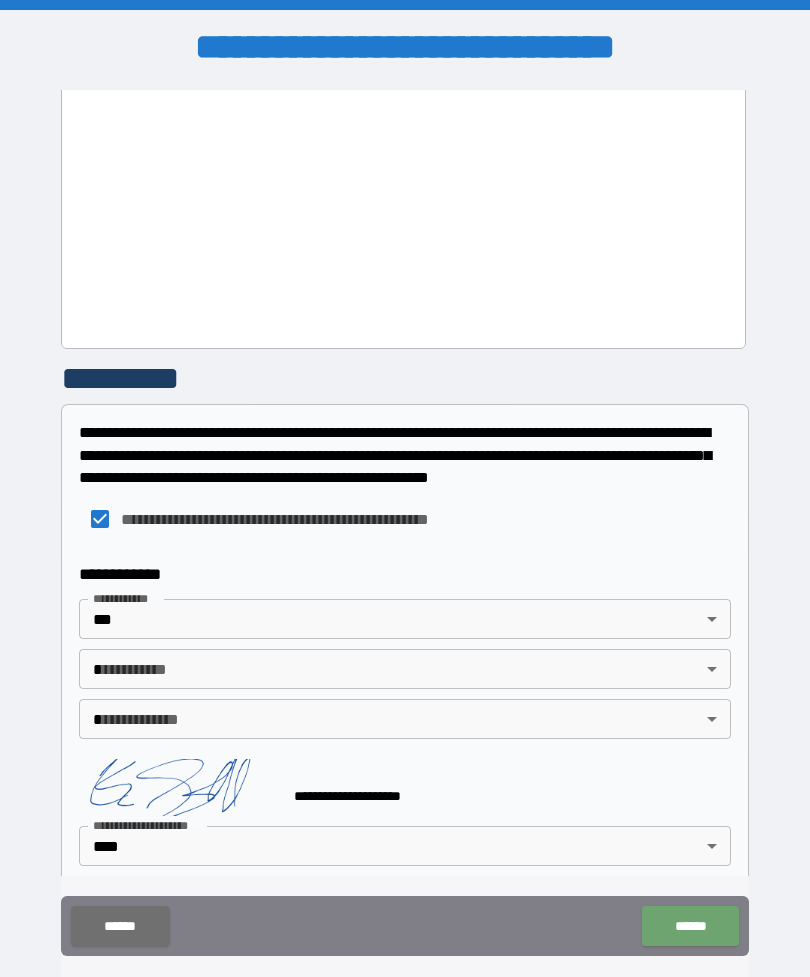 click on "******" at bounding box center (690, 926) 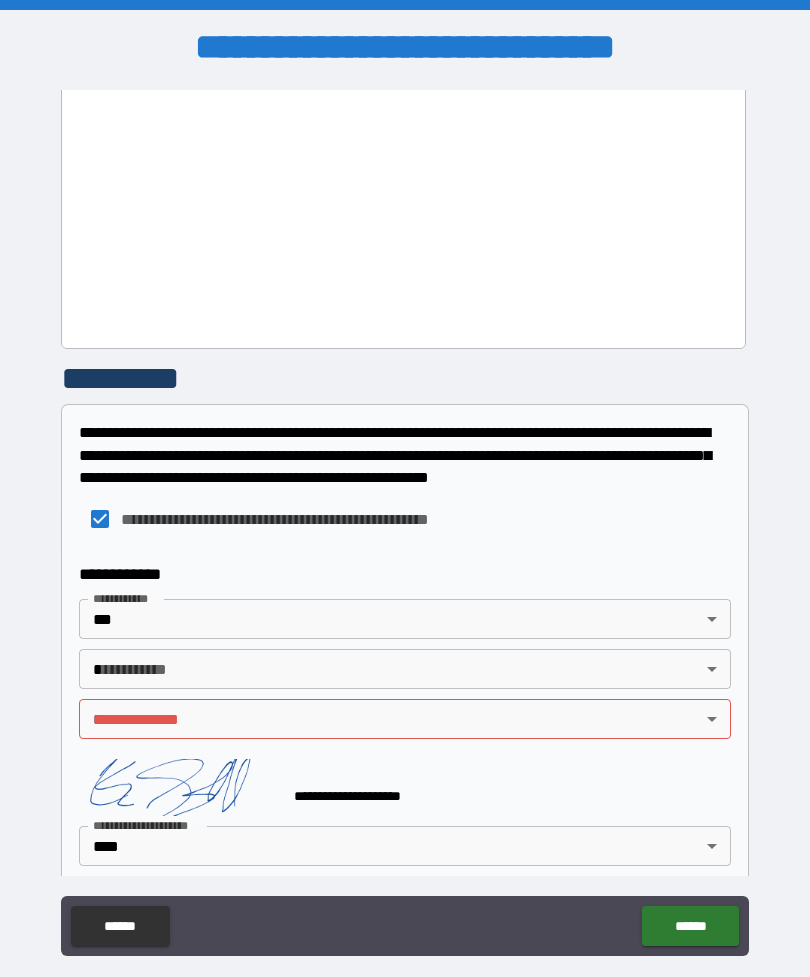 click on "**********" at bounding box center [405, 520] 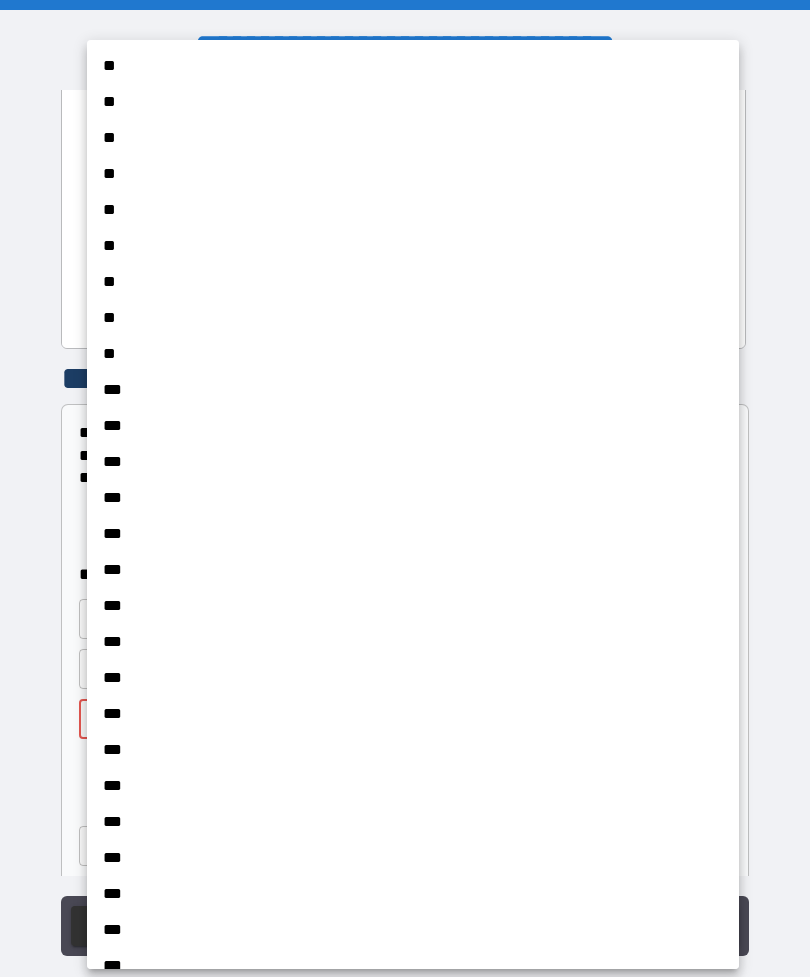 click on "***" at bounding box center [413, 678] 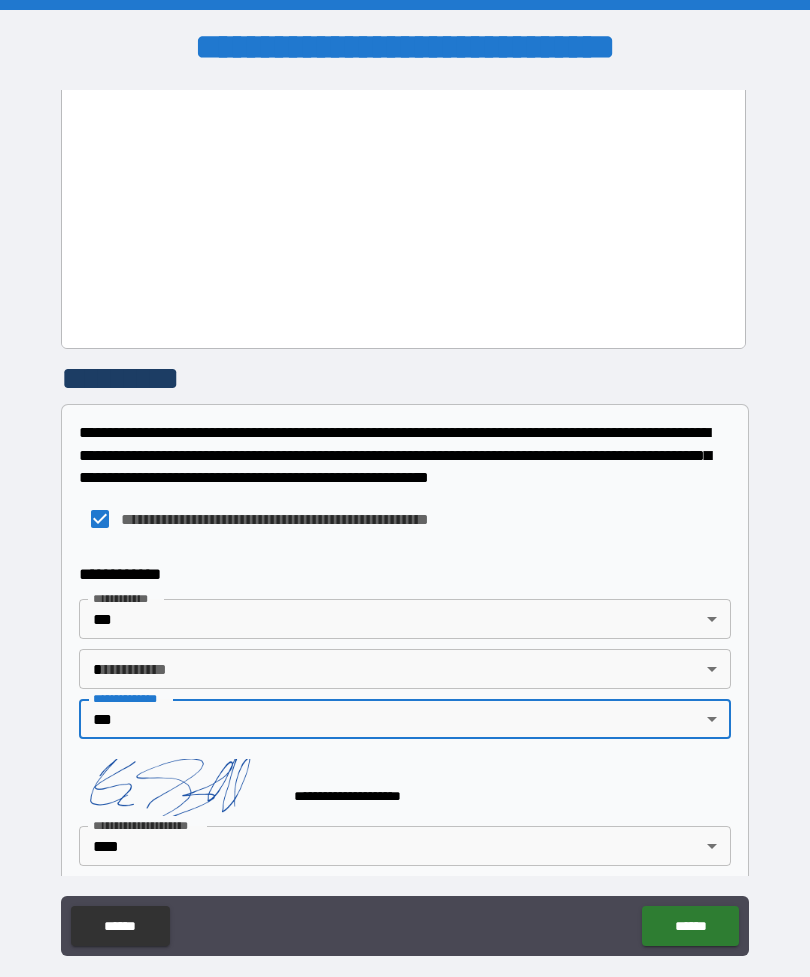 click on "**********" at bounding box center (405, 520) 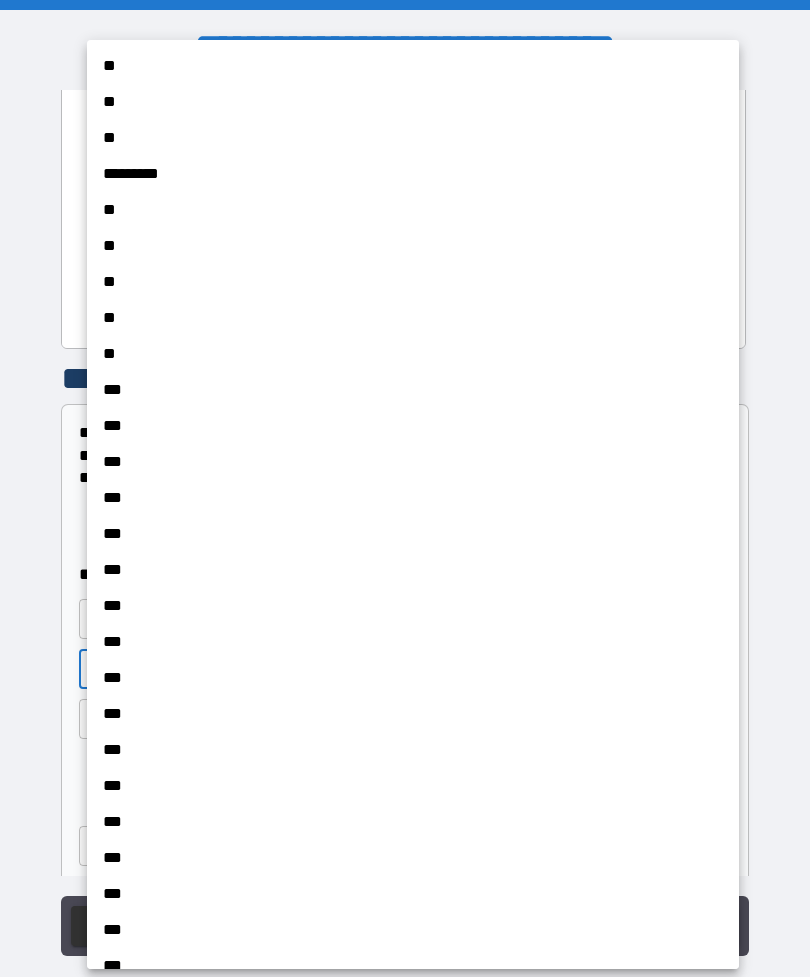 click on "***" at bounding box center (413, 678) 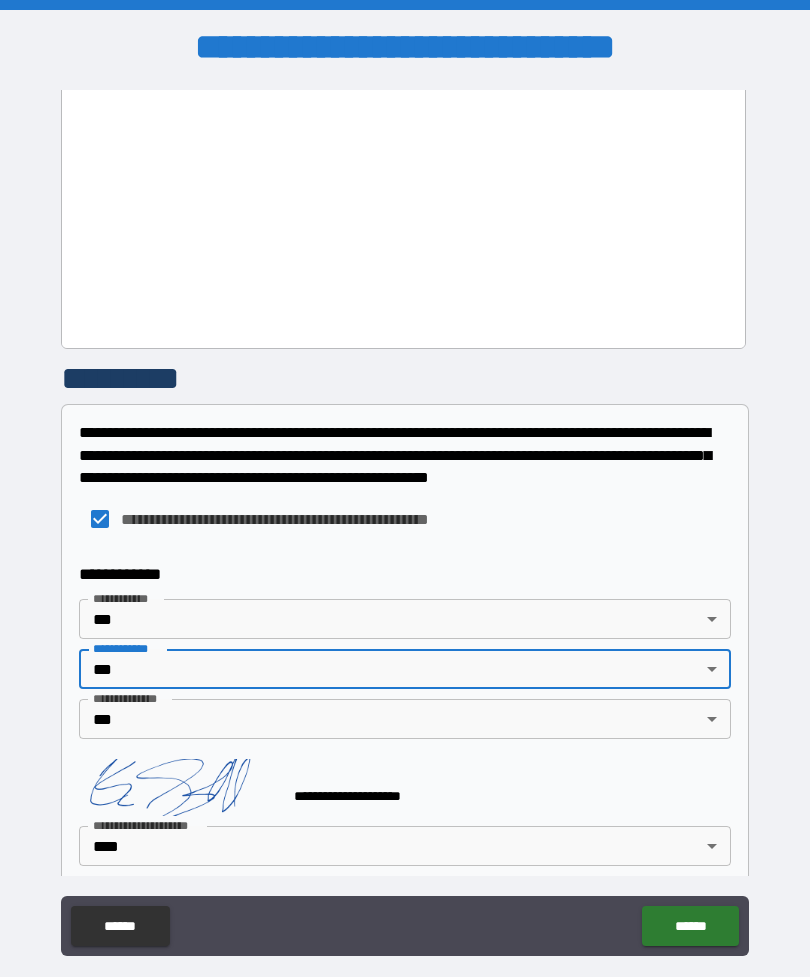 click on "******" at bounding box center (690, 926) 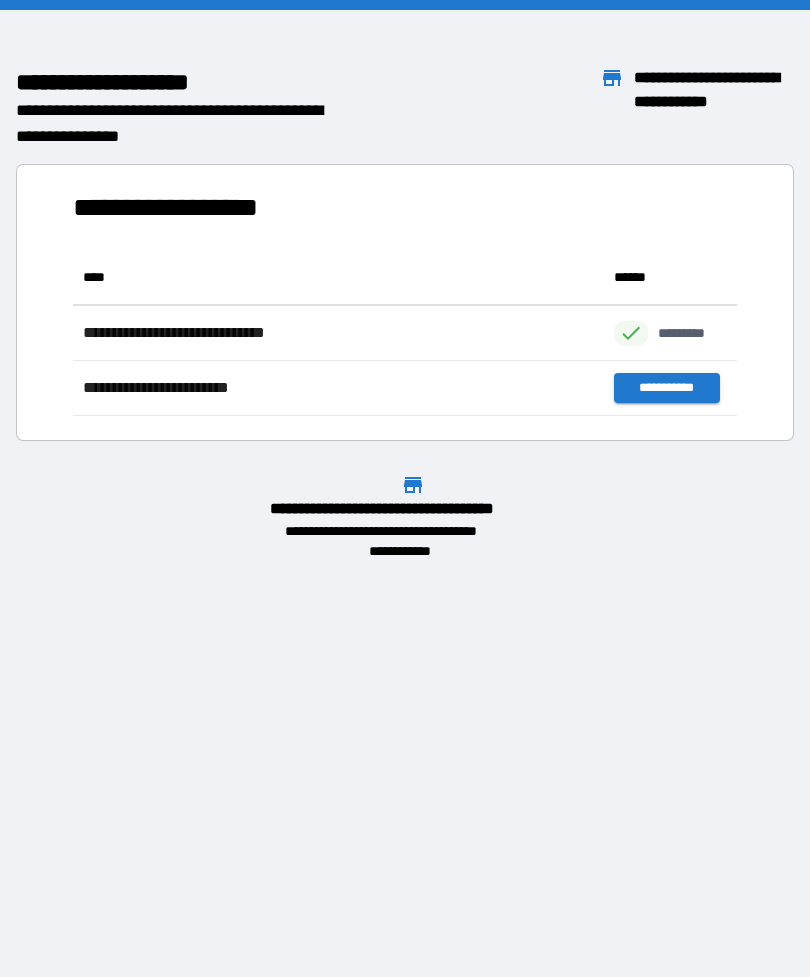scroll, scrollTop: 1, scrollLeft: 1, axis: both 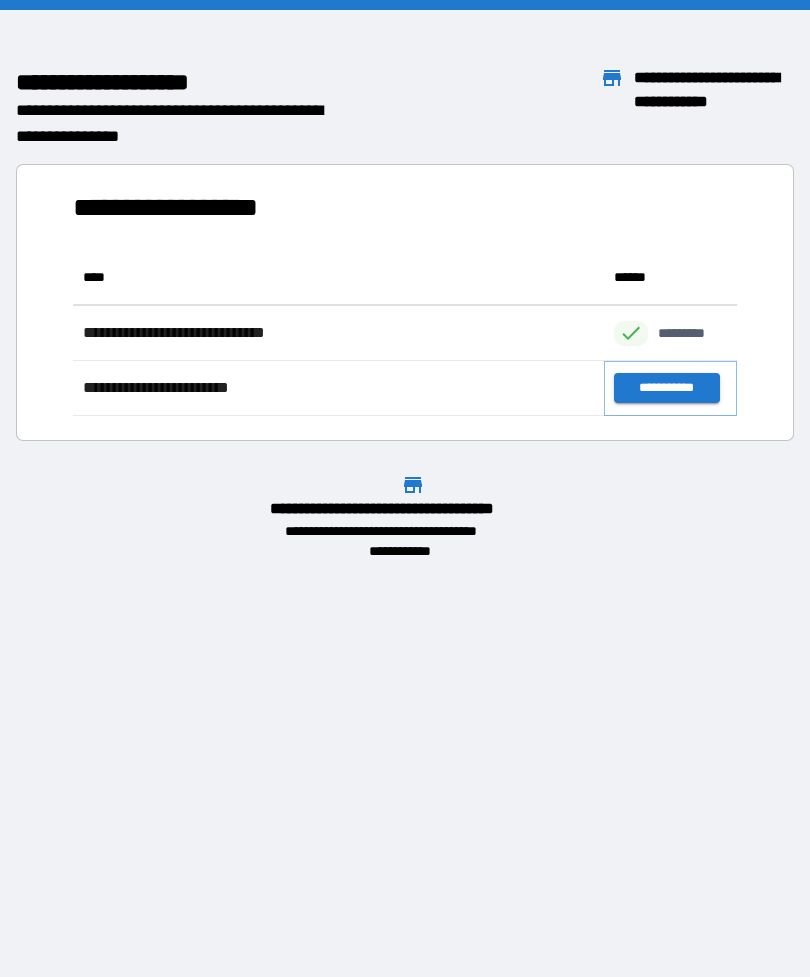 click on "**********" at bounding box center [666, 388] 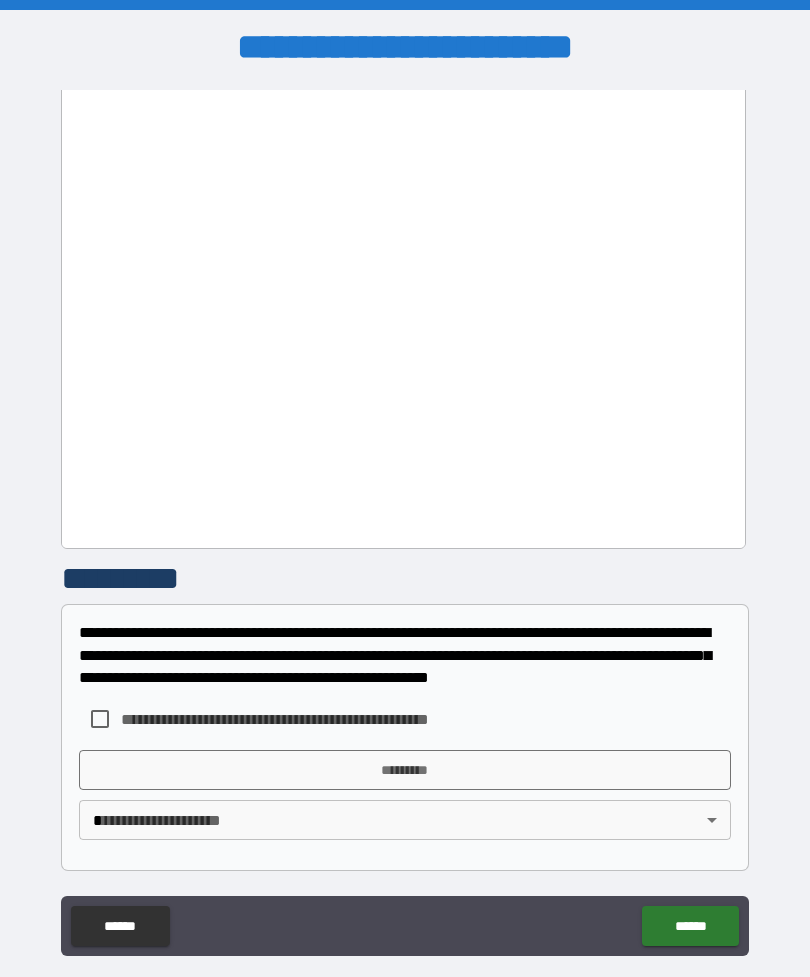 scroll, scrollTop: 1379, scrollLeft: 0, axis: vertical 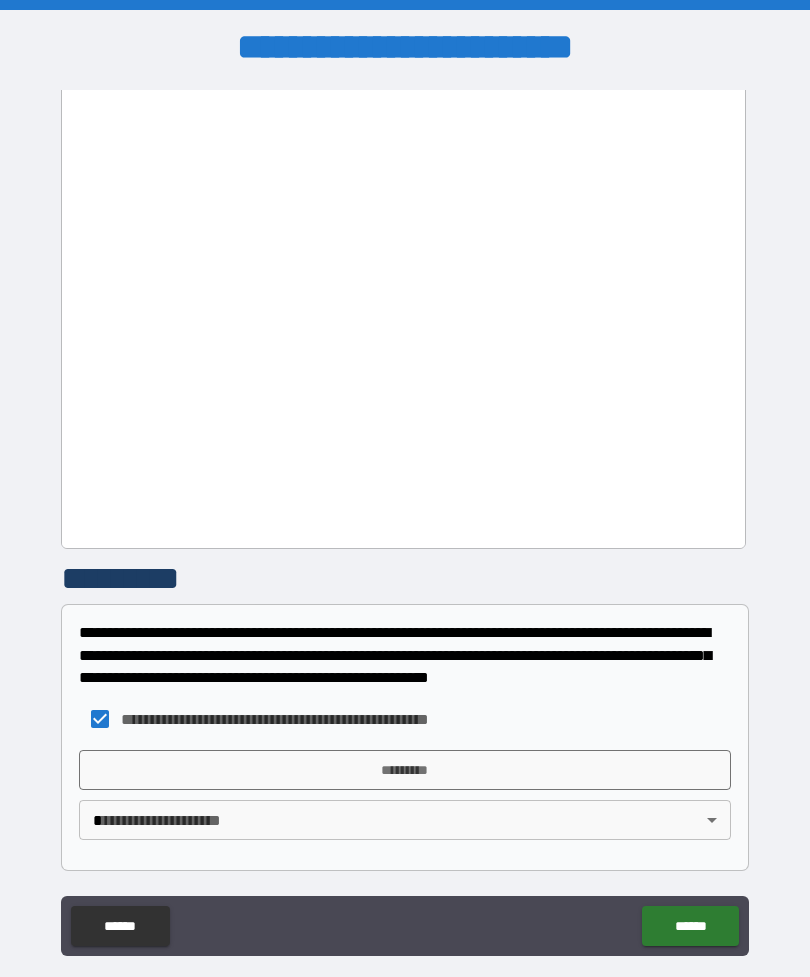 click on "**********" at bounding box center [405, 520] 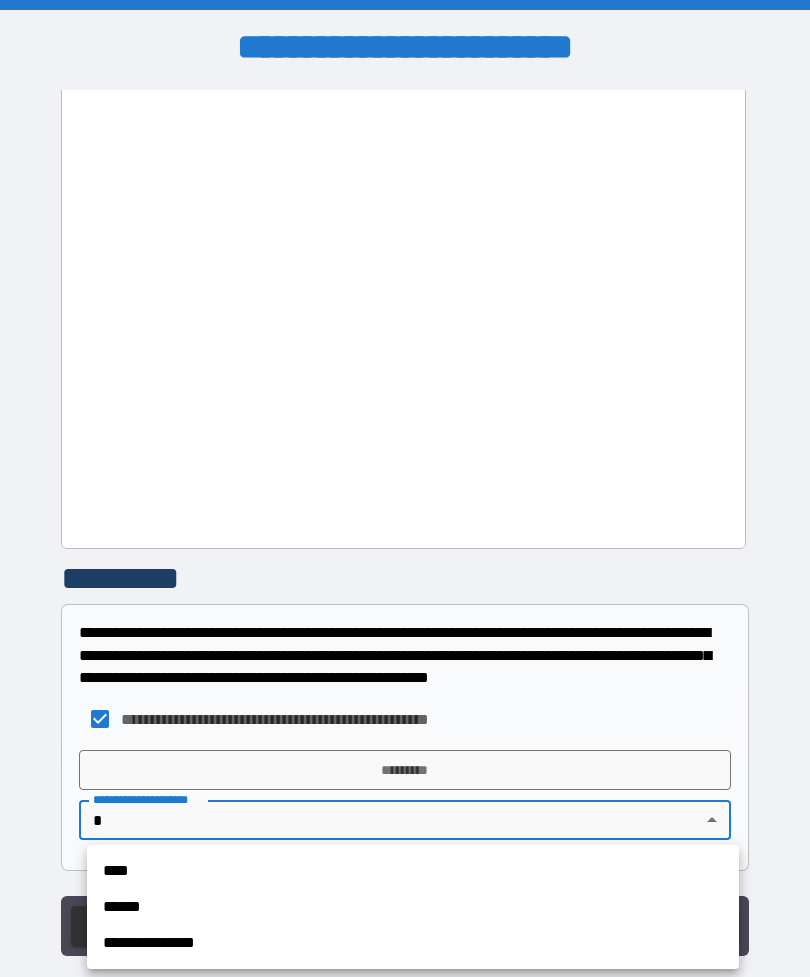 click on "****" at bounding box center (413, 871) 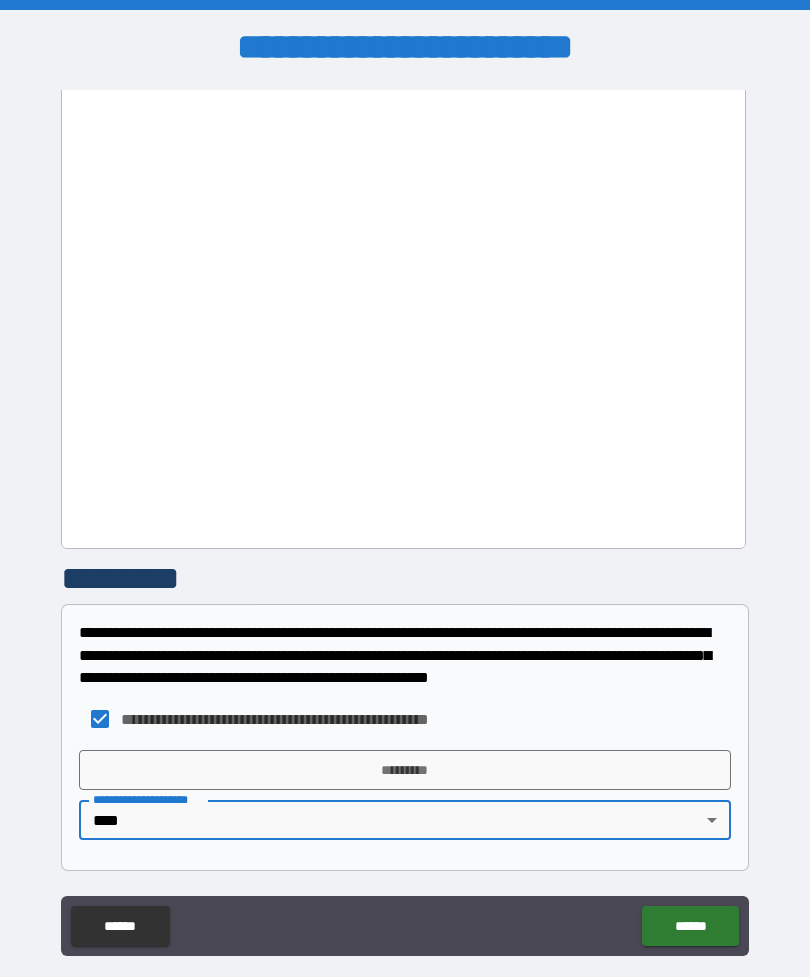 click on "**********" at bounding box center (405, 808) 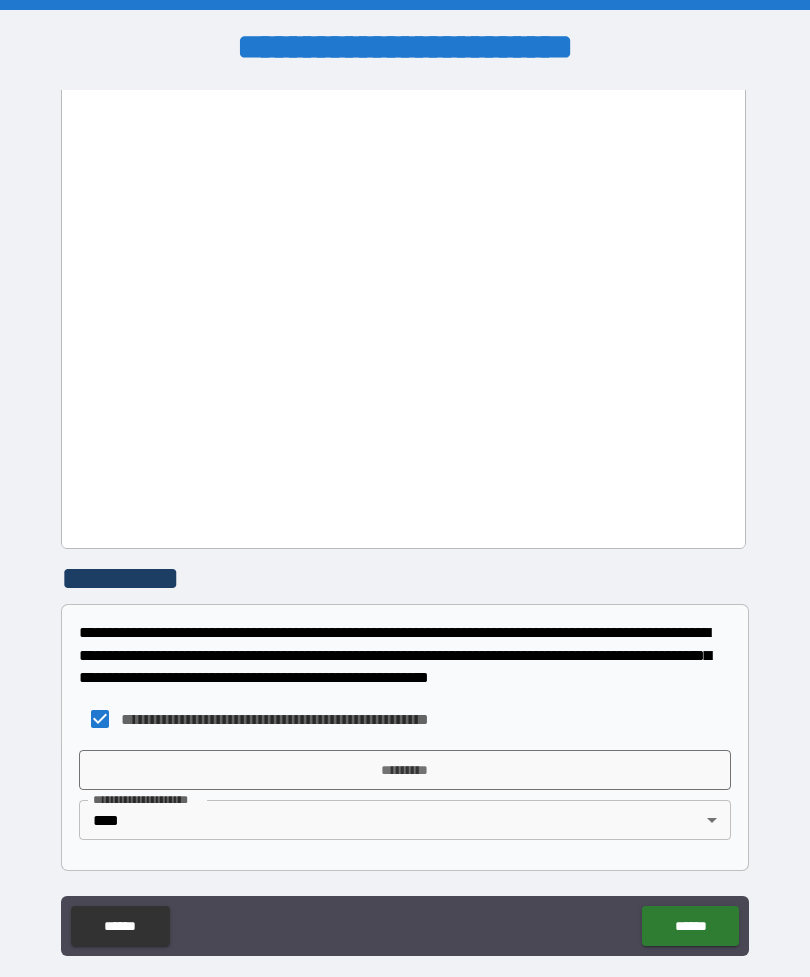 click on "*********" at bounding box center (405, 770) 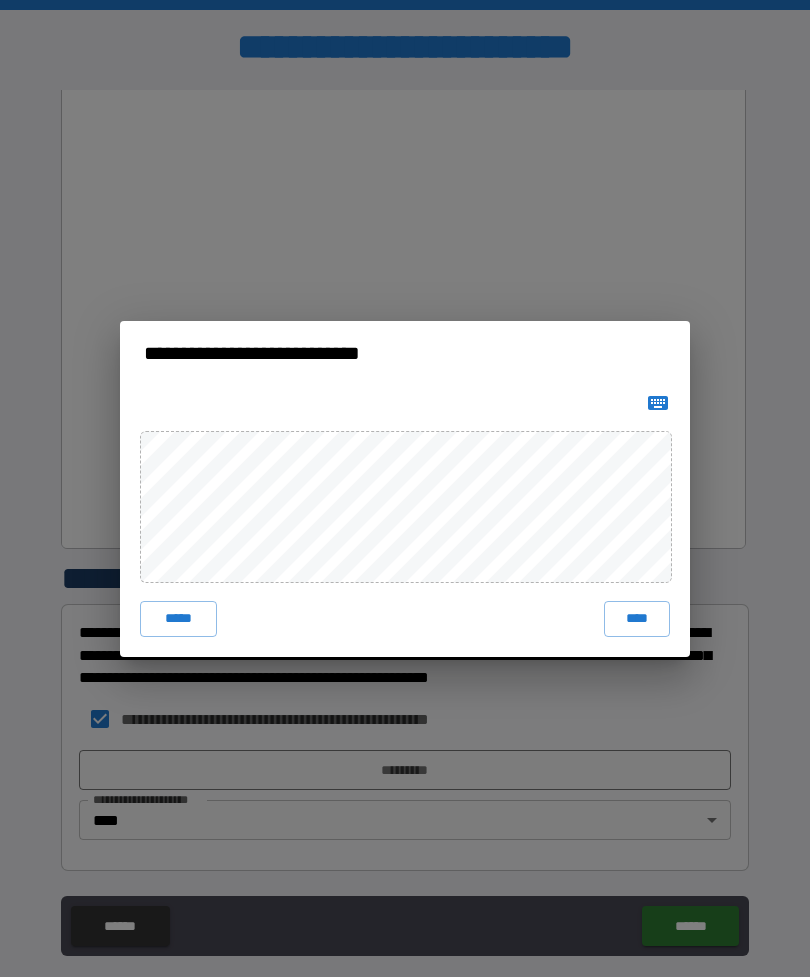 click on "****" at bounding box center (637, 619) 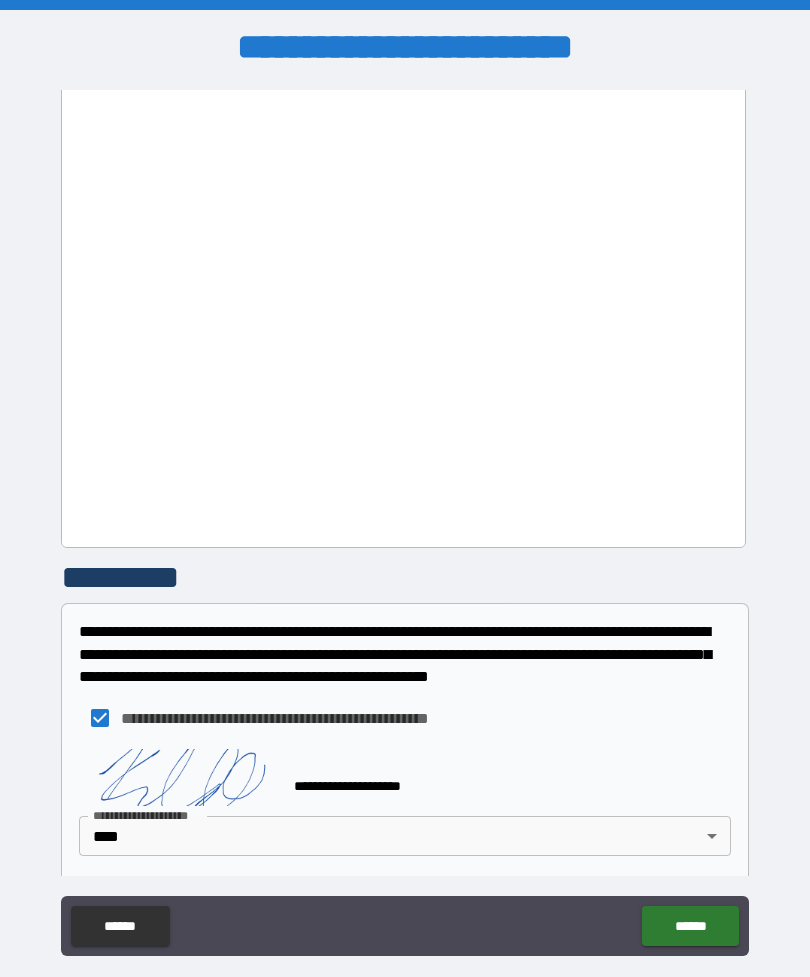 scroll, scrollTop: 1369, scrollLeft: 0, axis: vertical 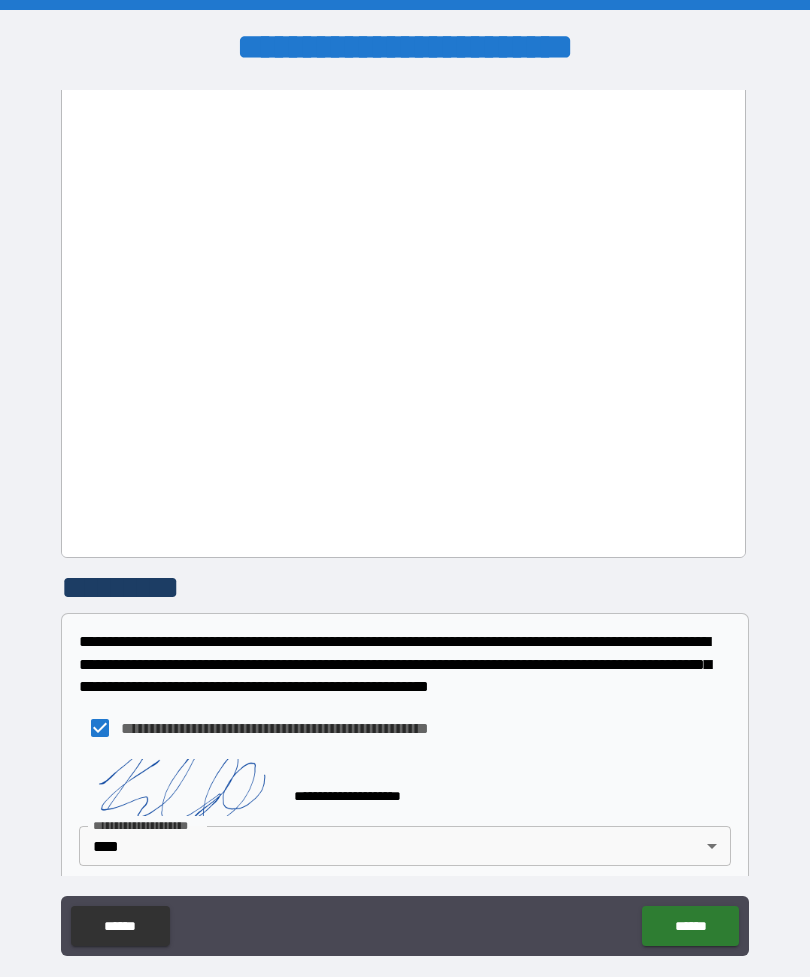 click on "******" at bounding box center (690, 926) 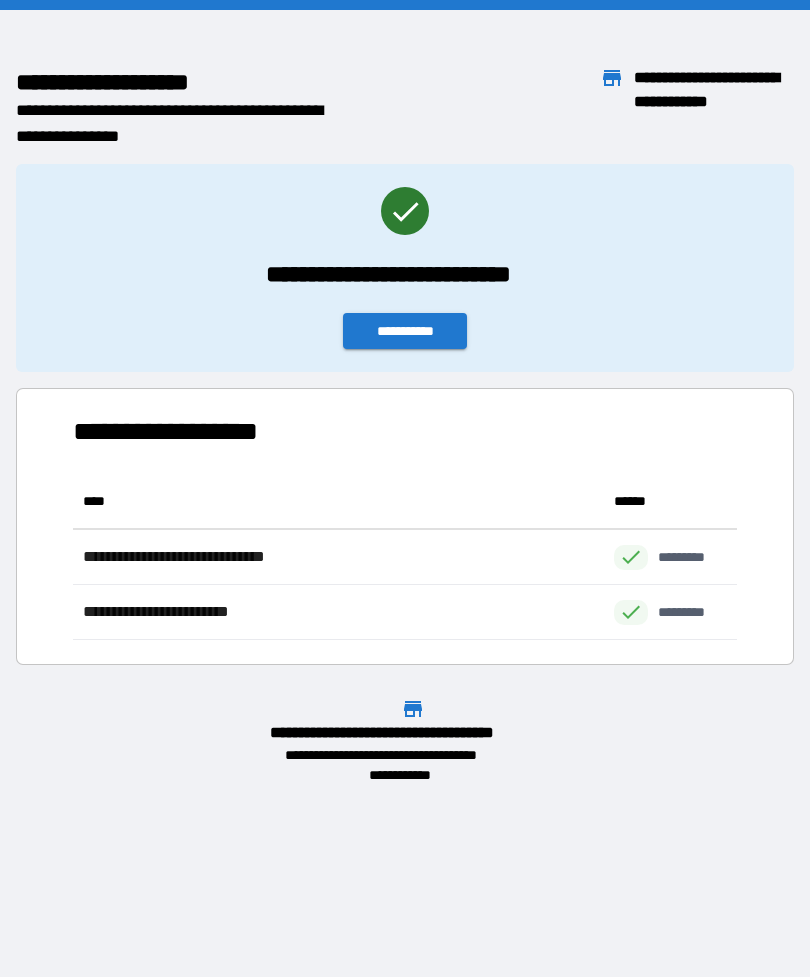 scroll, scrollTop: 166, scrollLeft: 664, axis: both 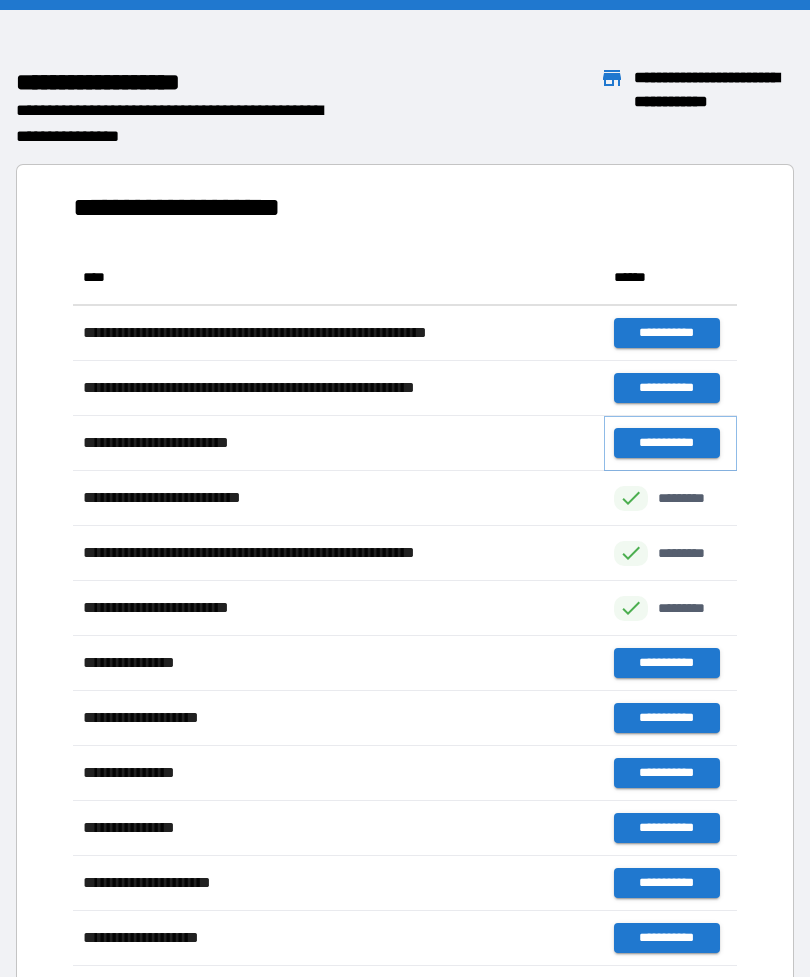 click on "**********" at bounding box center (666, 443) 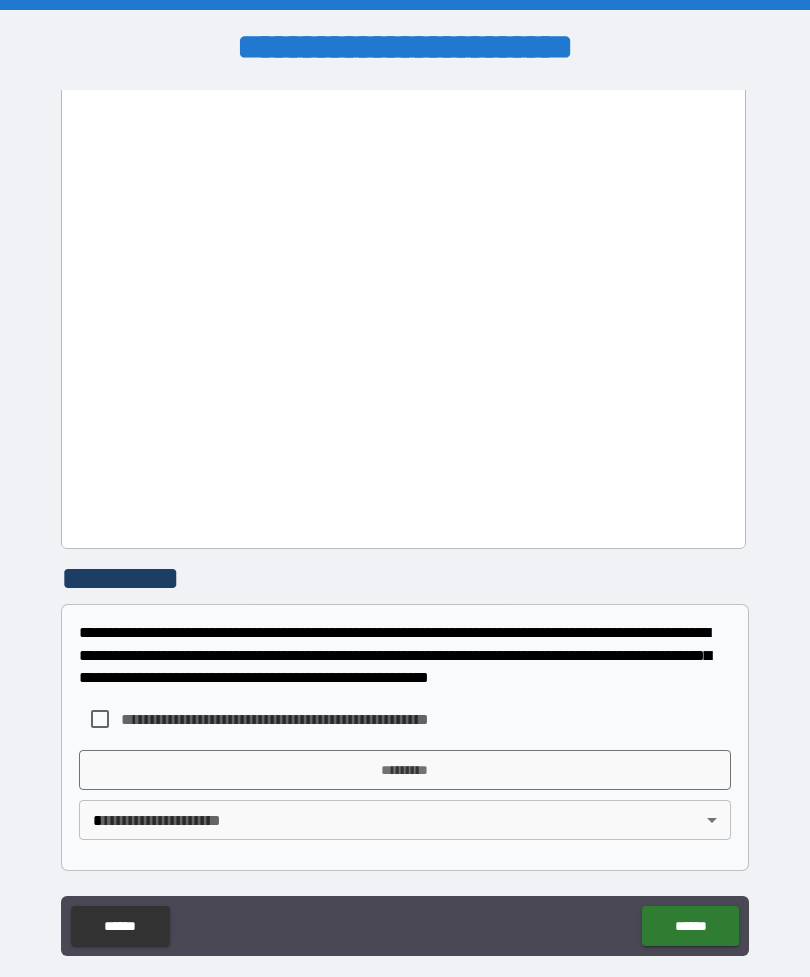 scroll, scrollTop: 1379, scrollLeft: 0, axis: vertical 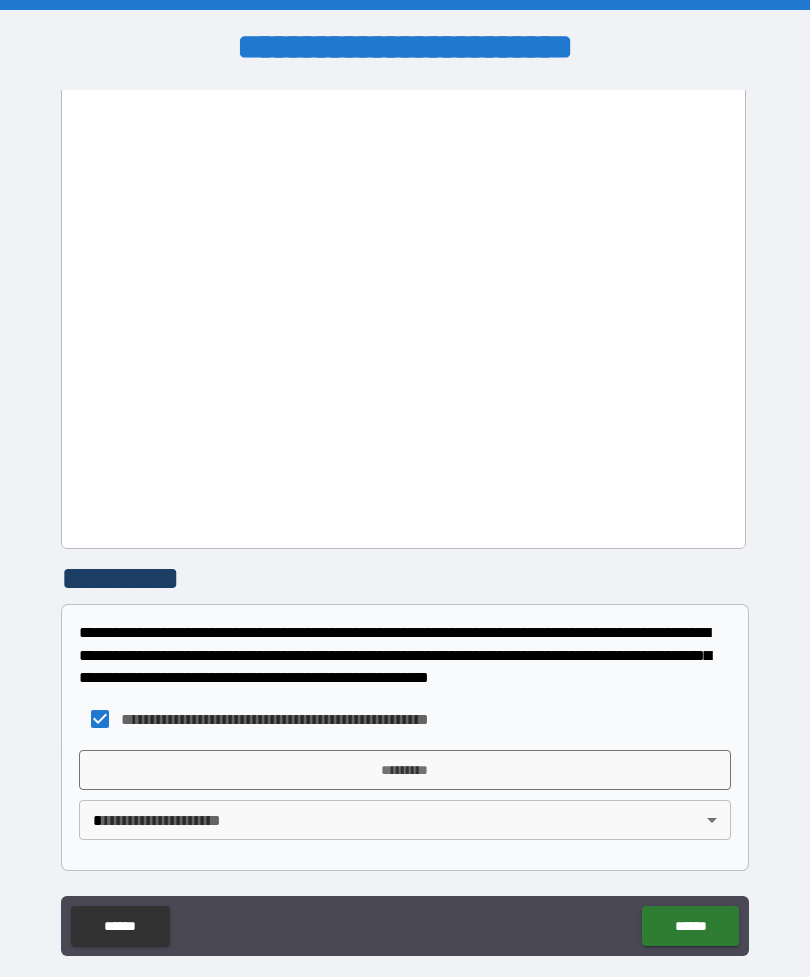 click on "**********" at bounding box center (405, 520) 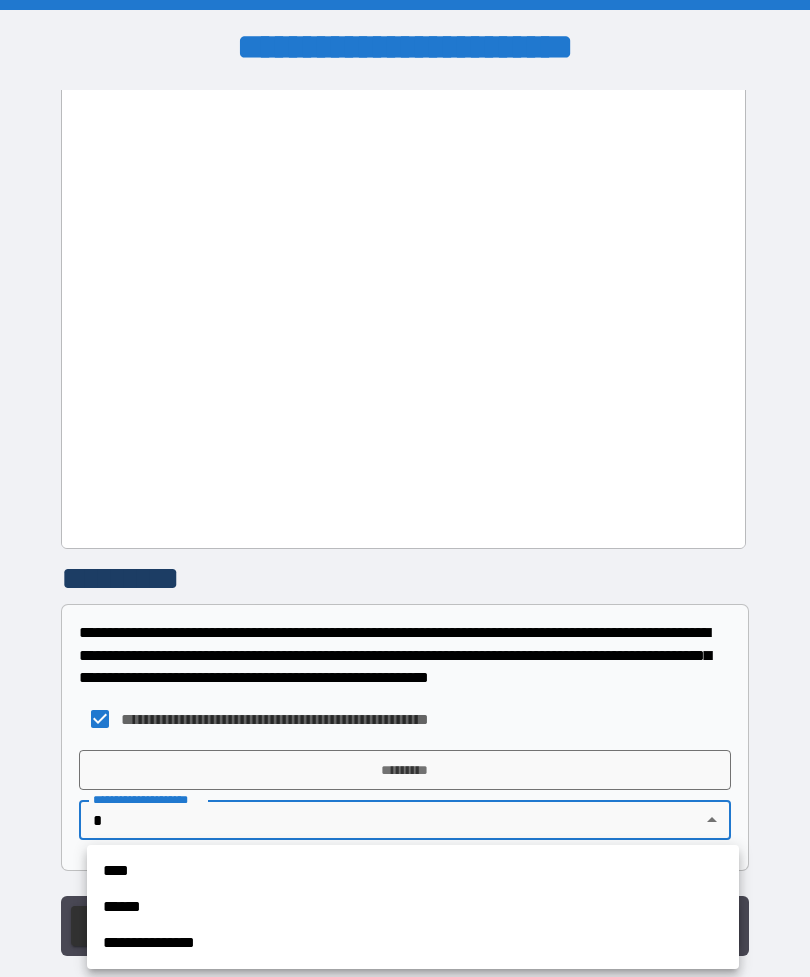 click on "****" at bounding box center [413, 871] 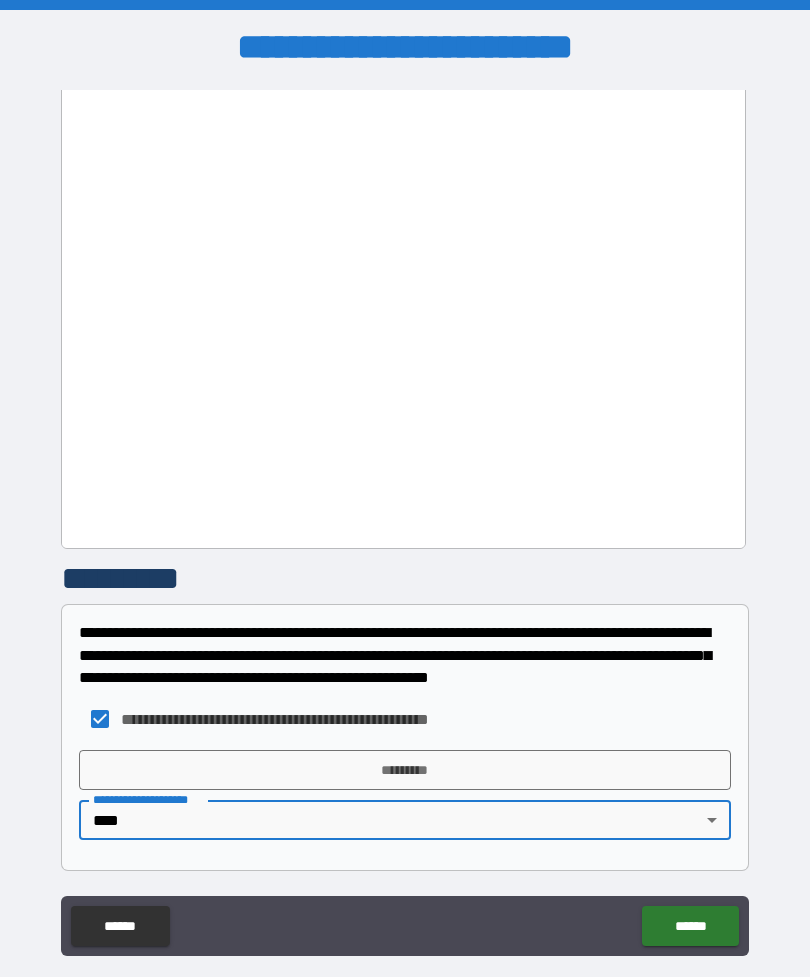 click on "*********" at bounding box center [405, 770] 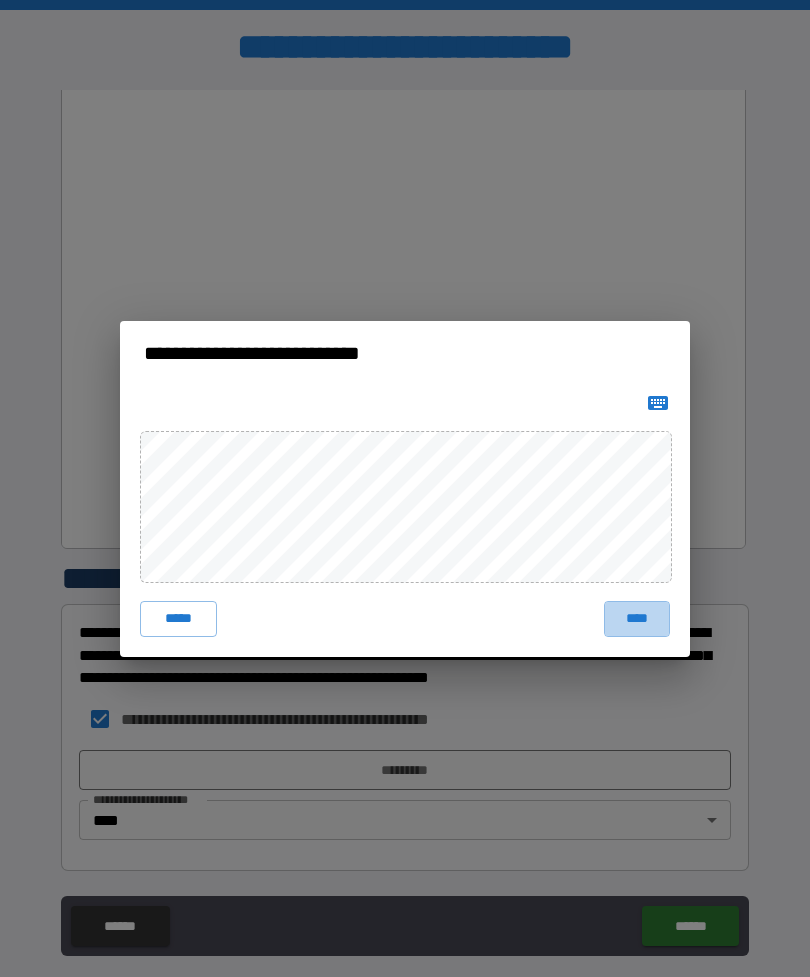 click on "****" at bounding box center [637, 619] 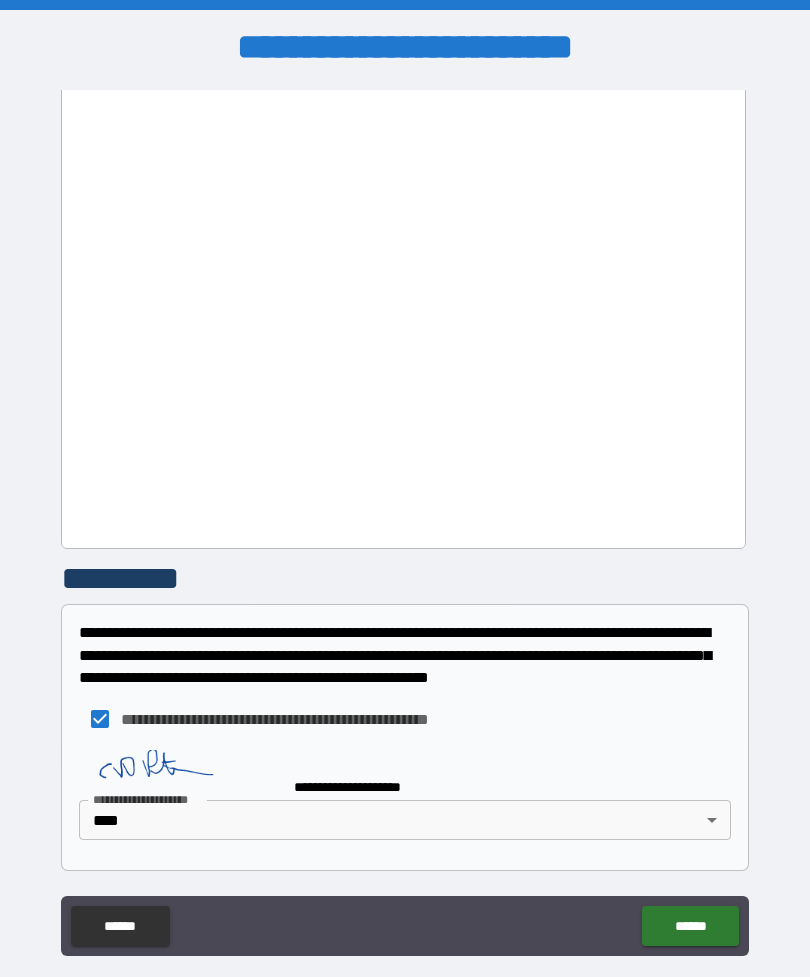 scroll, scrollTop: 1369, scrollLeft: 0, axis: vertical 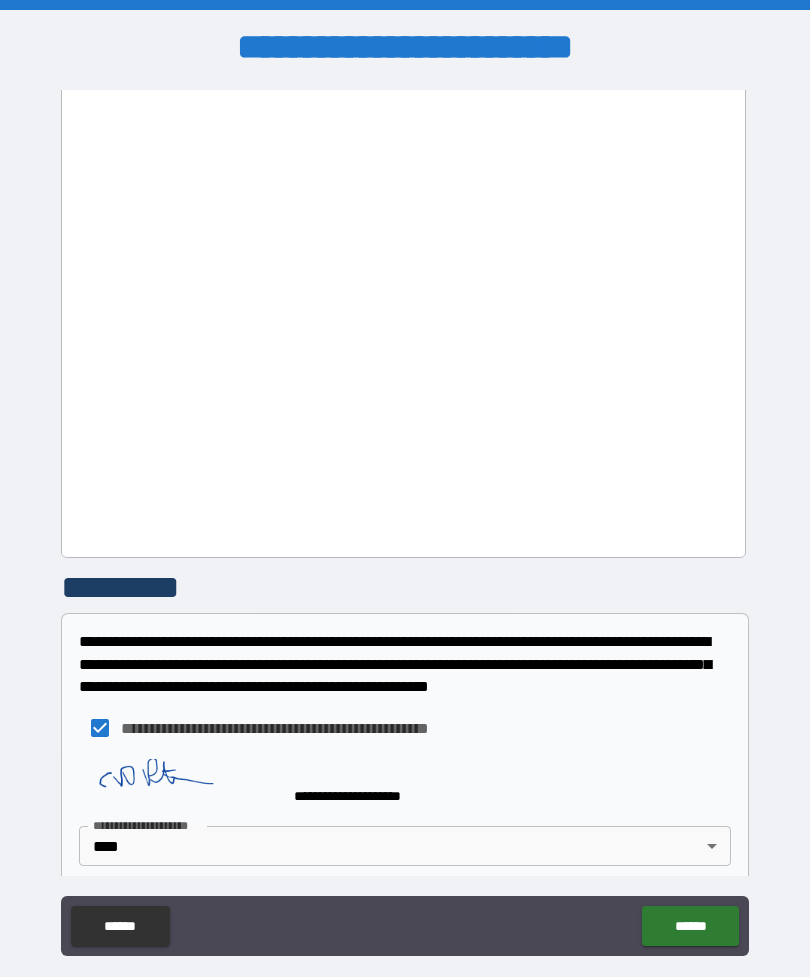 click on "******" at bounding box center [690, 926] 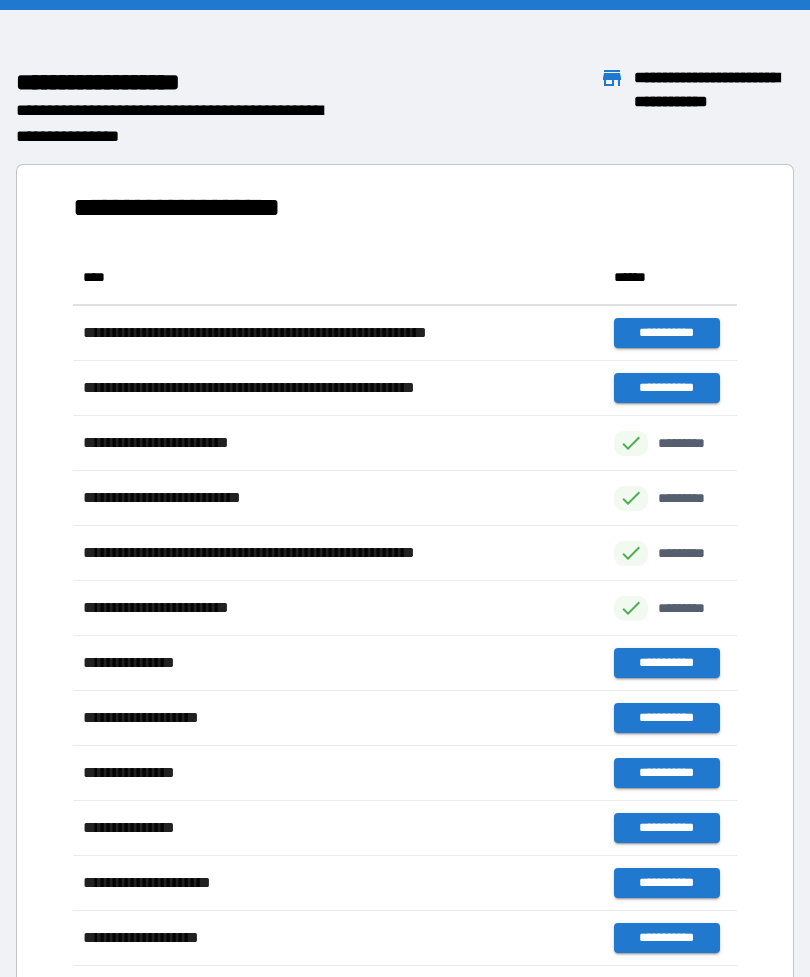 scroll, scrollTop: 716, scrollLeft: 664, axis: both 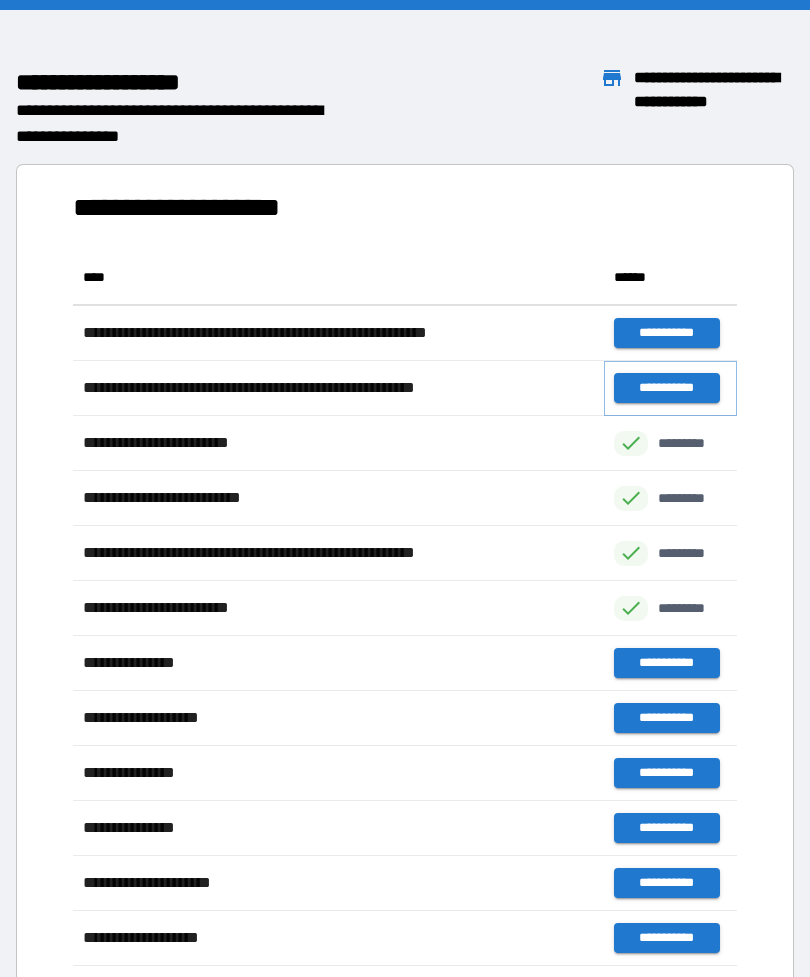 click on "**********" at bounding box center (666, 388) 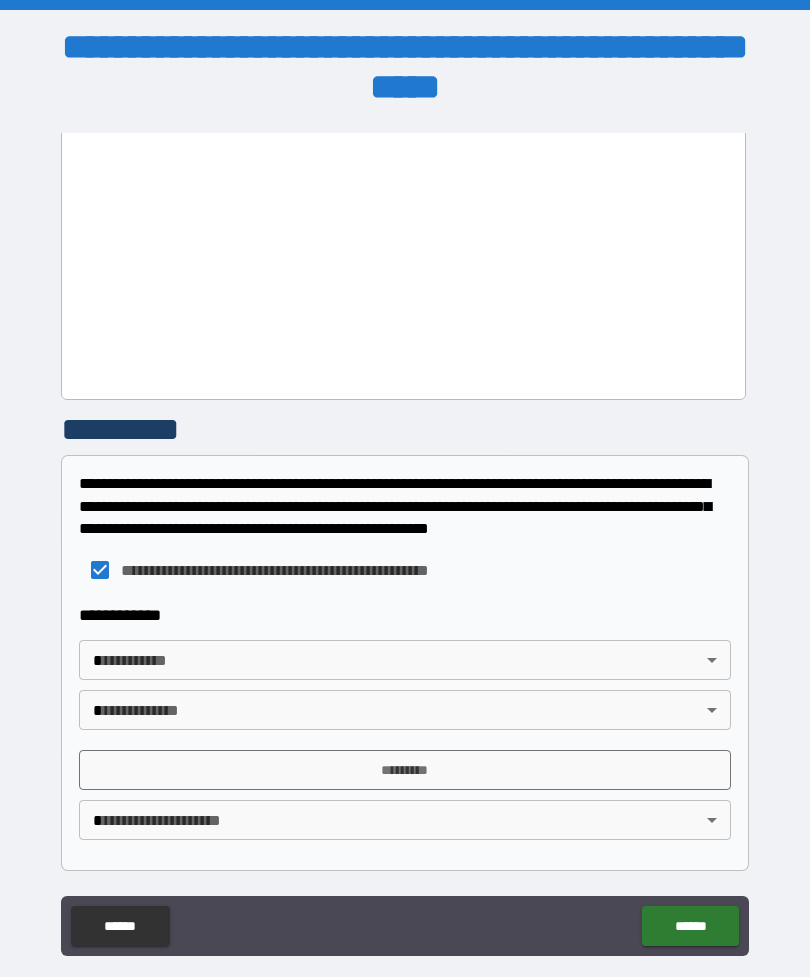 scroll, scrollTop: 1571, scrollLeft: 0, axis: vertical 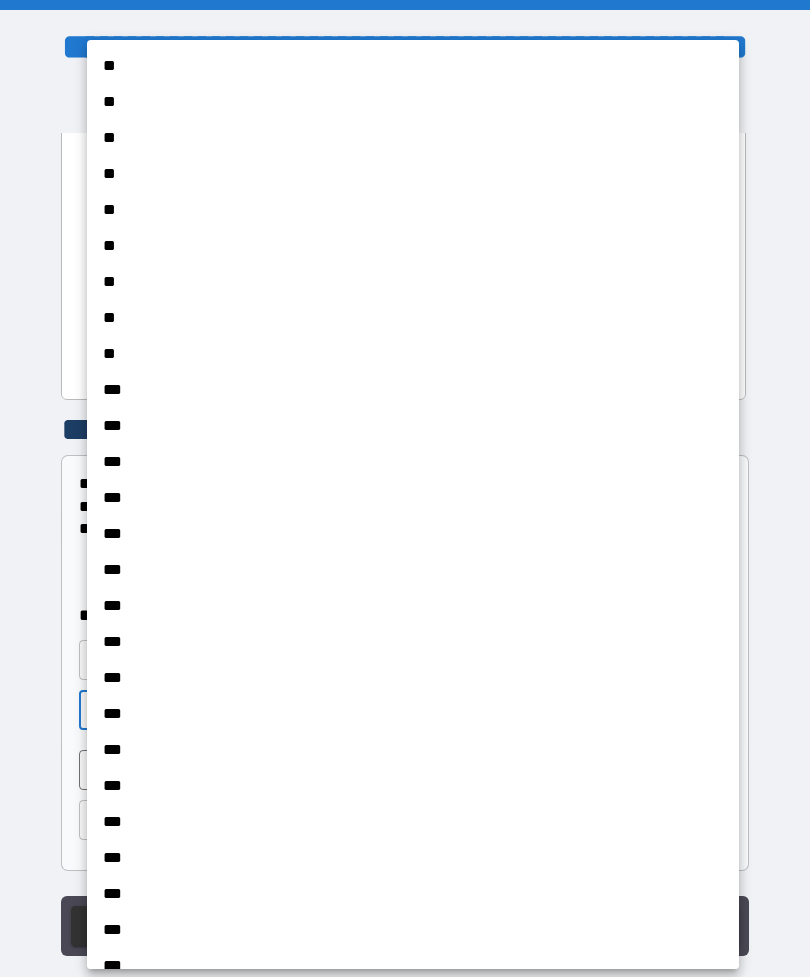 click on "***" at bounding box center (413, 462) 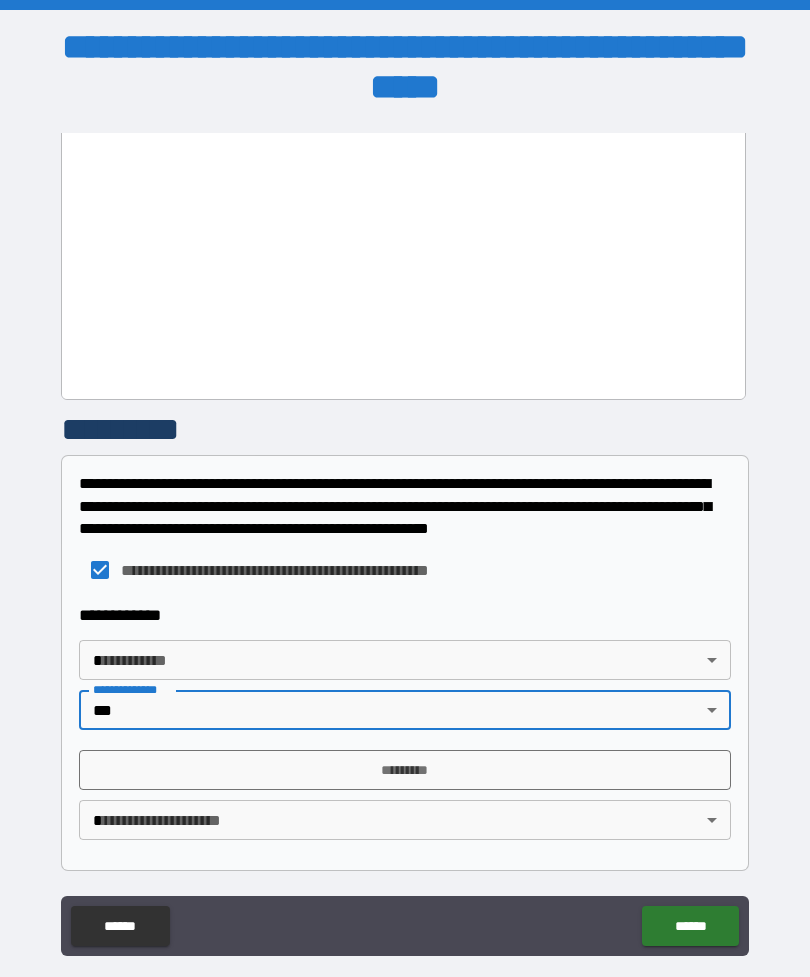 click on "**********" at bounding box center [405, 520] 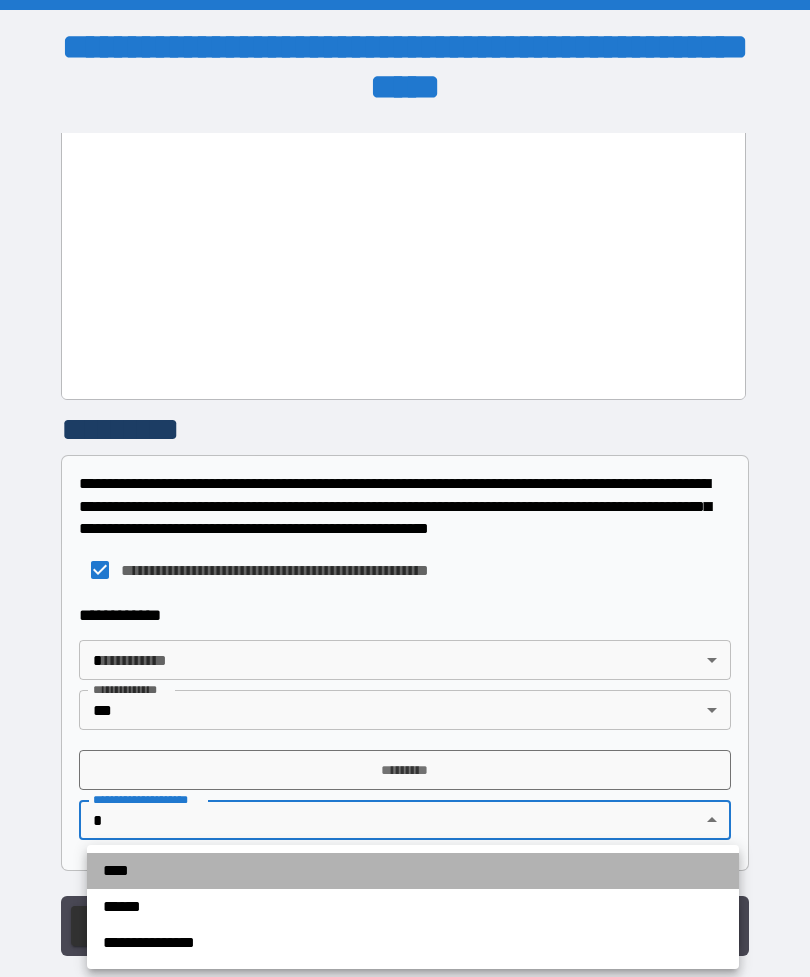 click on "****" at bounding box center [413, 871] 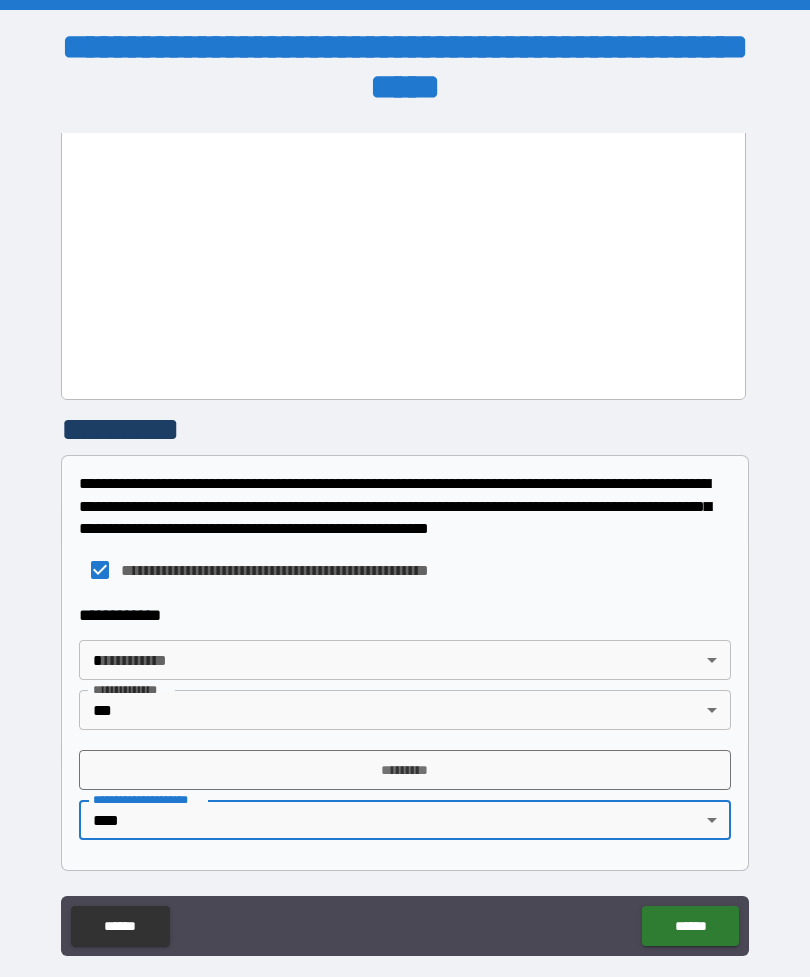 click on "*********" at bounding box center [405, 770] 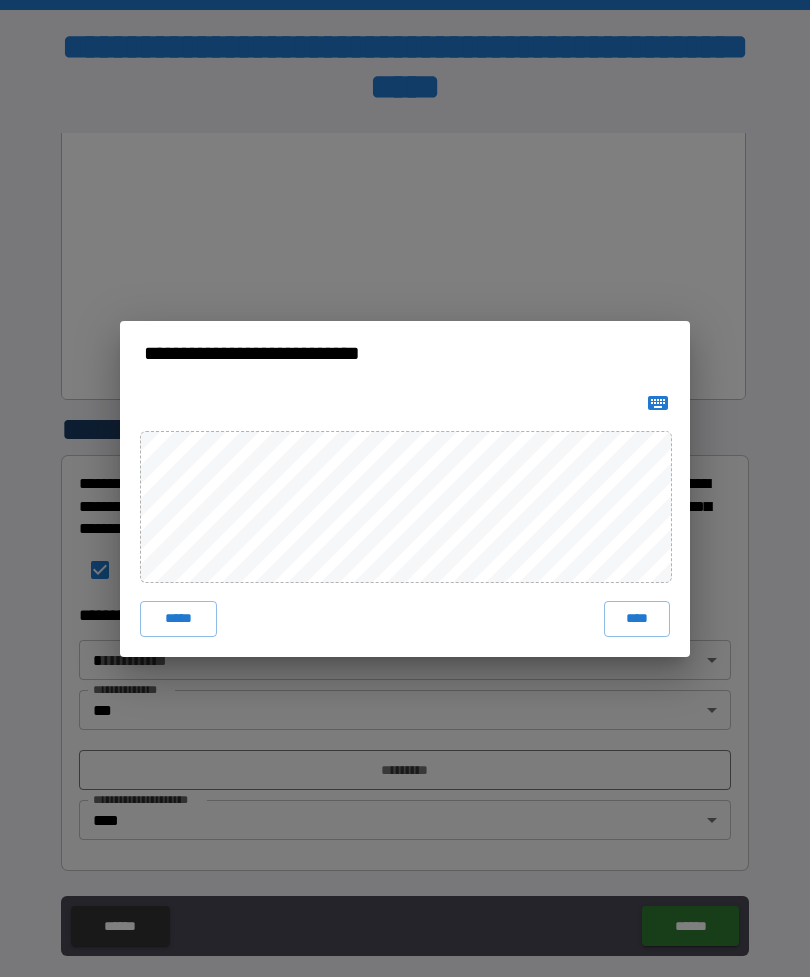 click on "****" at bounding box center (637, 619) 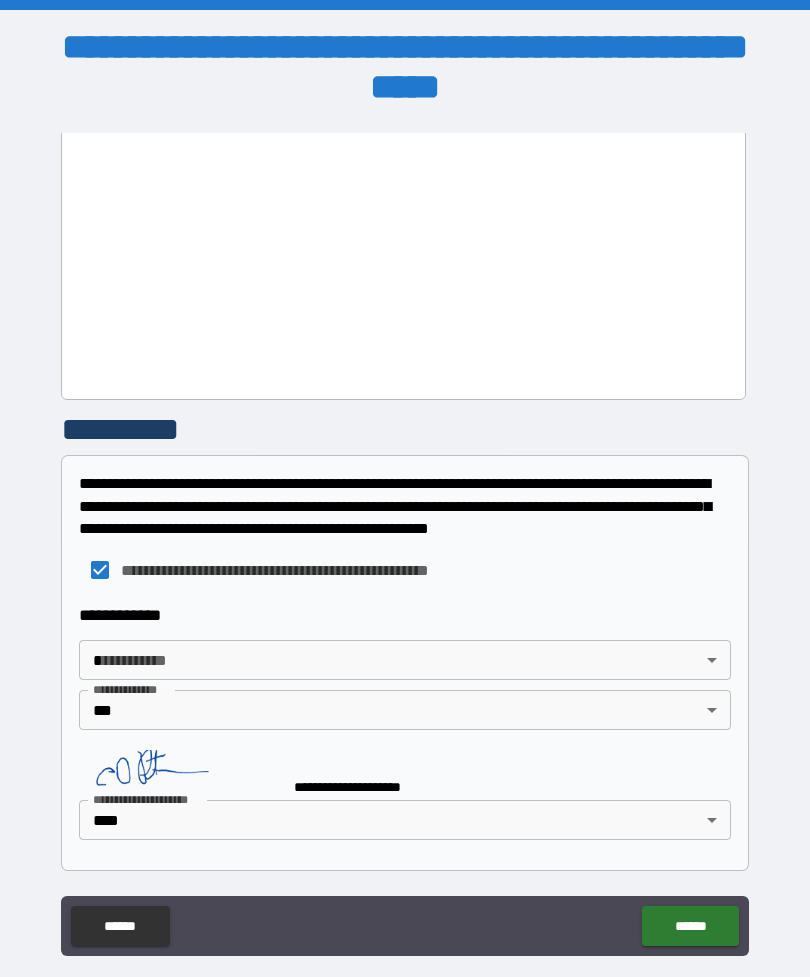 scroll, scrollTop: 1561, scrollLeft: 0, axis: vertical 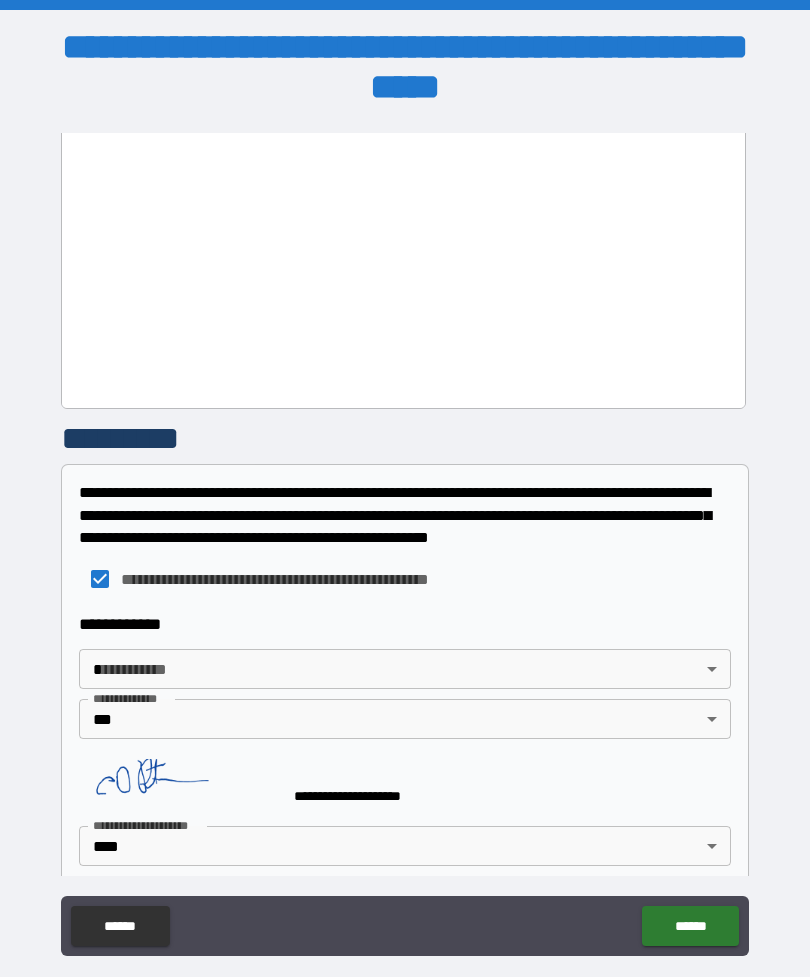 click on "******" at bounding box center [690, 926] 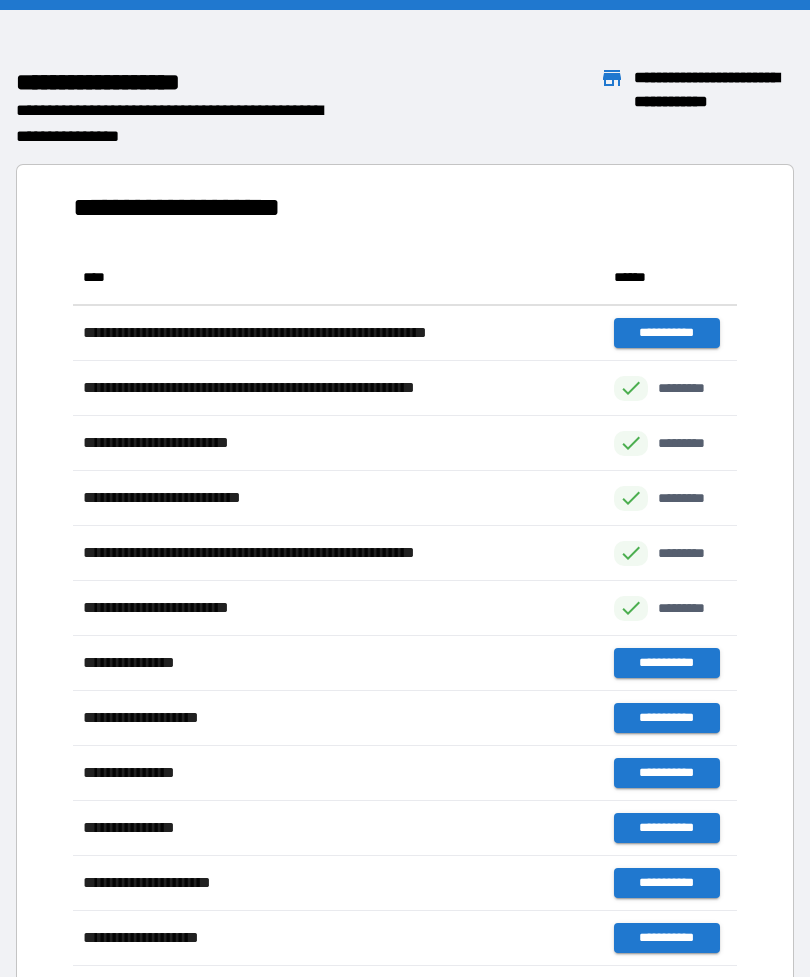scroll, scrollTop: 1, scrollLeft: 1, axis: both 